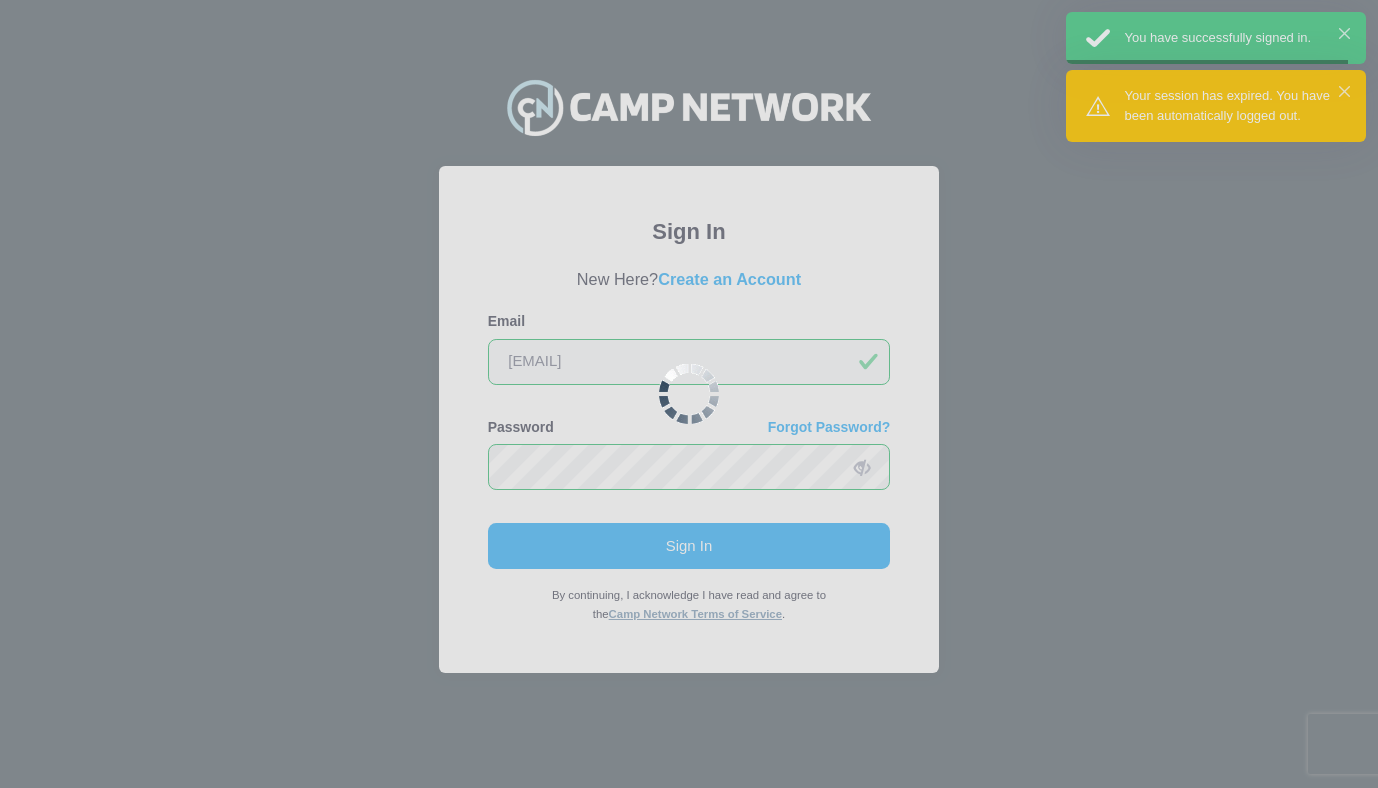 scroll, scrollTop: 0, scrollLeft: 0, axis: both 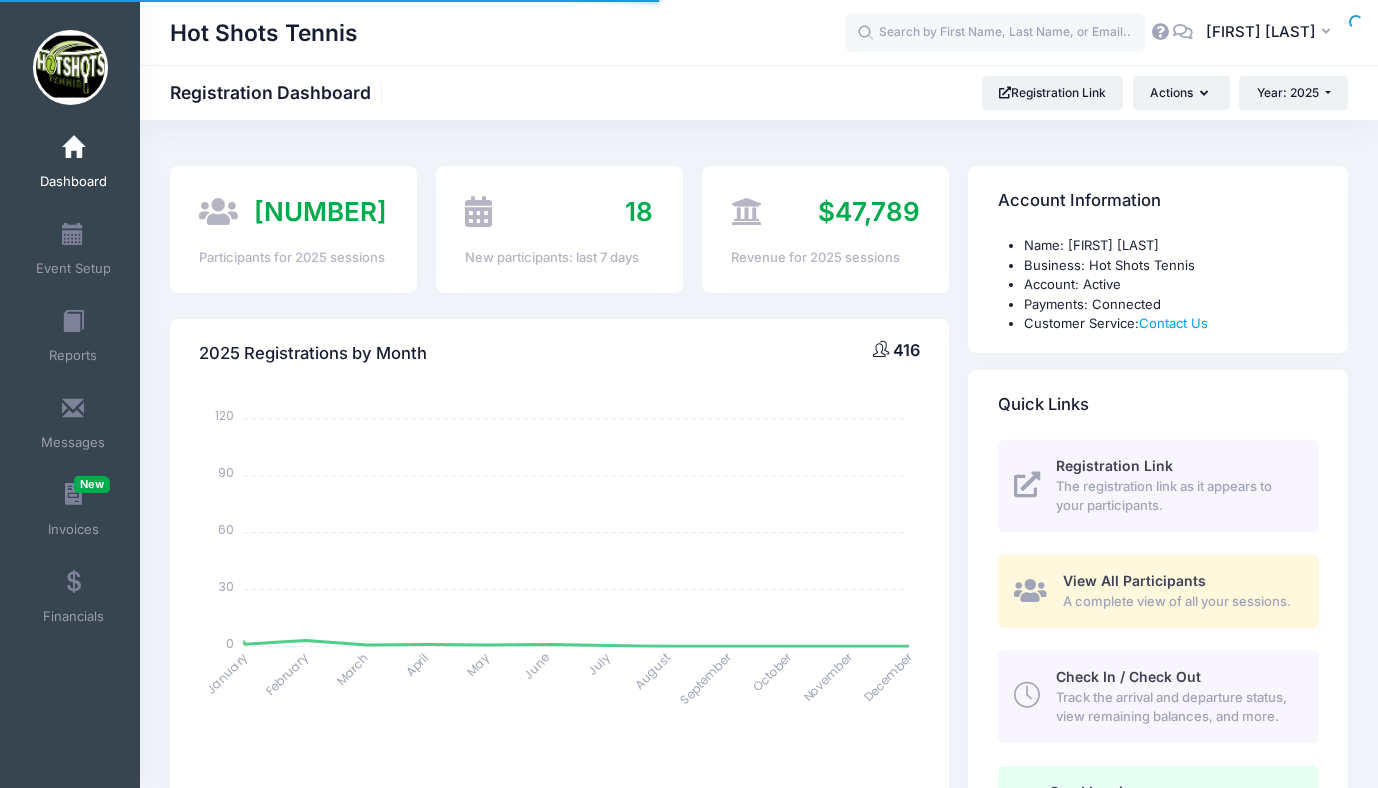 select 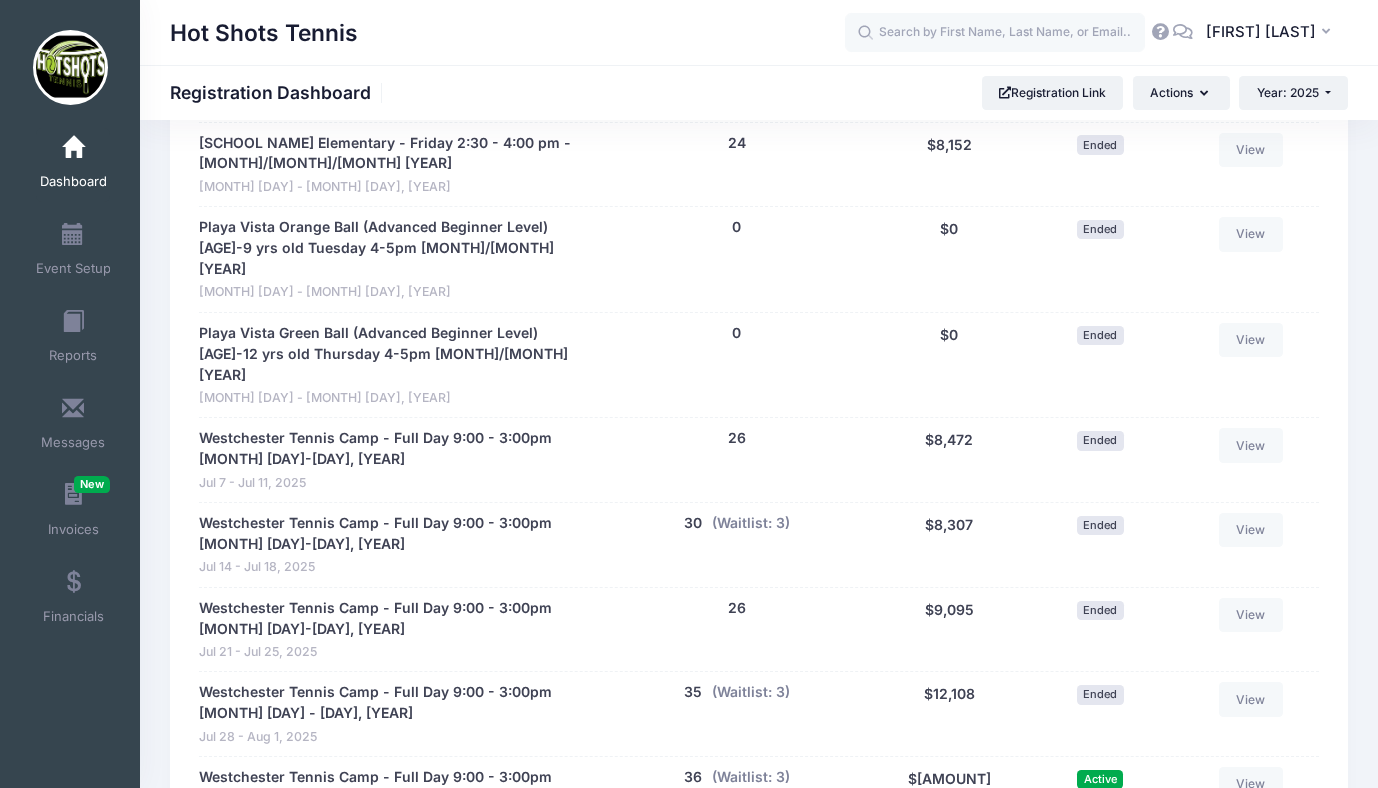 scroll, scrollTop: 3625, scrollLeft: 0, axis: vertical 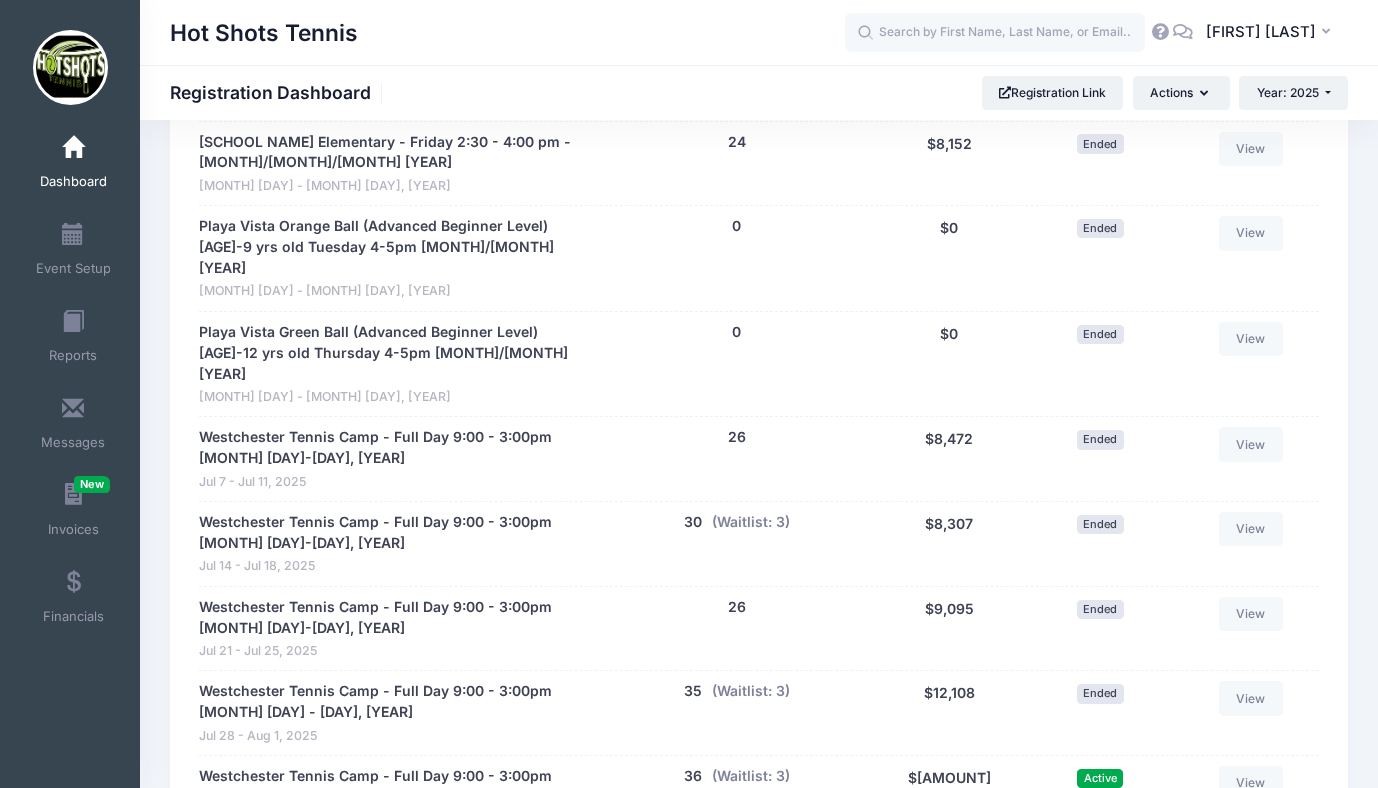 click on "Westchester Tennis Camp - Full Day 9:00 - 3:00pm  [MONTH] [DAY]-[DAY], [YEAR]
[MONTH] [DAY] - [MONTH] [DAY], [YEAR]
[NUMBER] people
(Waitlist: [NUMBER])
$[AMOUNT]
[NUMBER]
(Waitlist: [NUMBER])
$[AMOUNT]
Active
View" at bounding box center (759, 797) 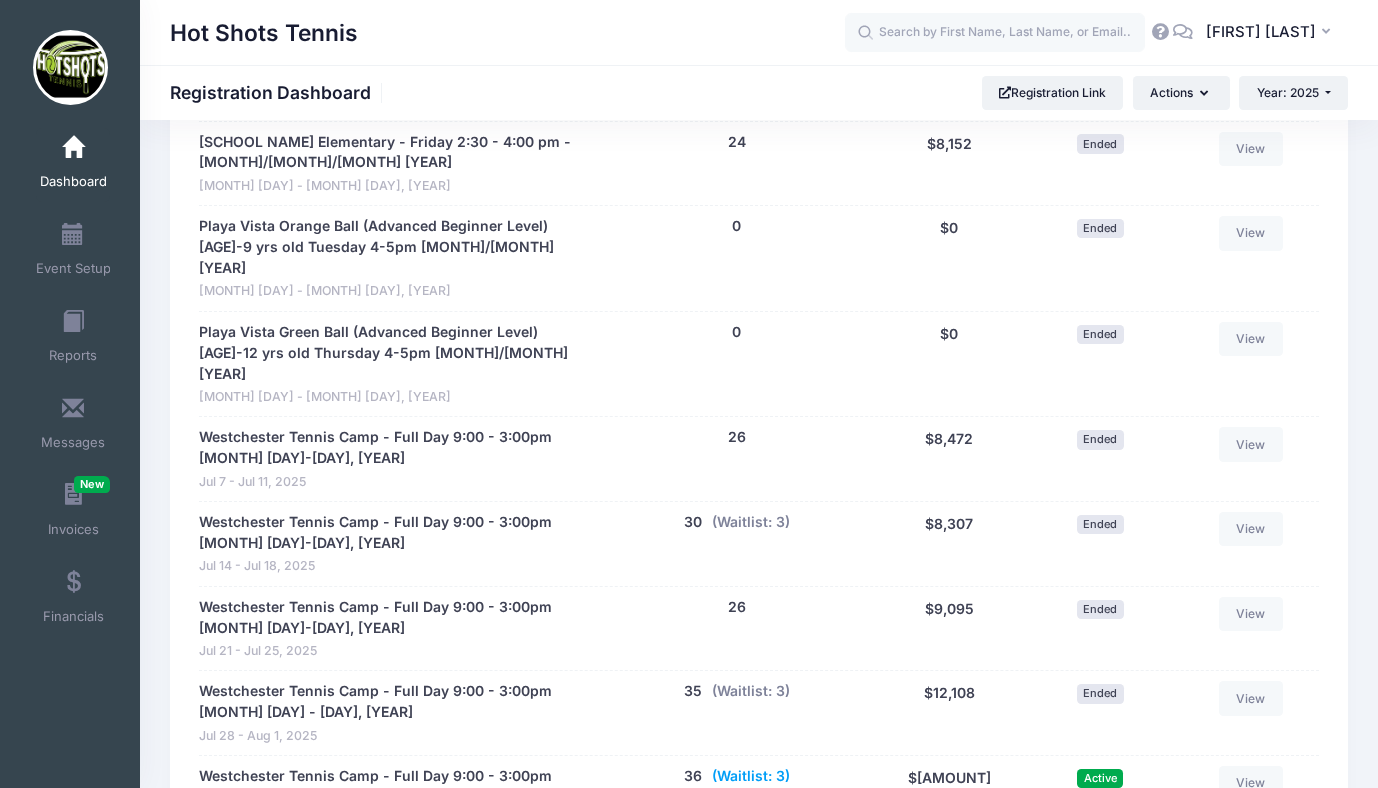 click on "(Waitlist: 3)" at bounding box center (751, 776) 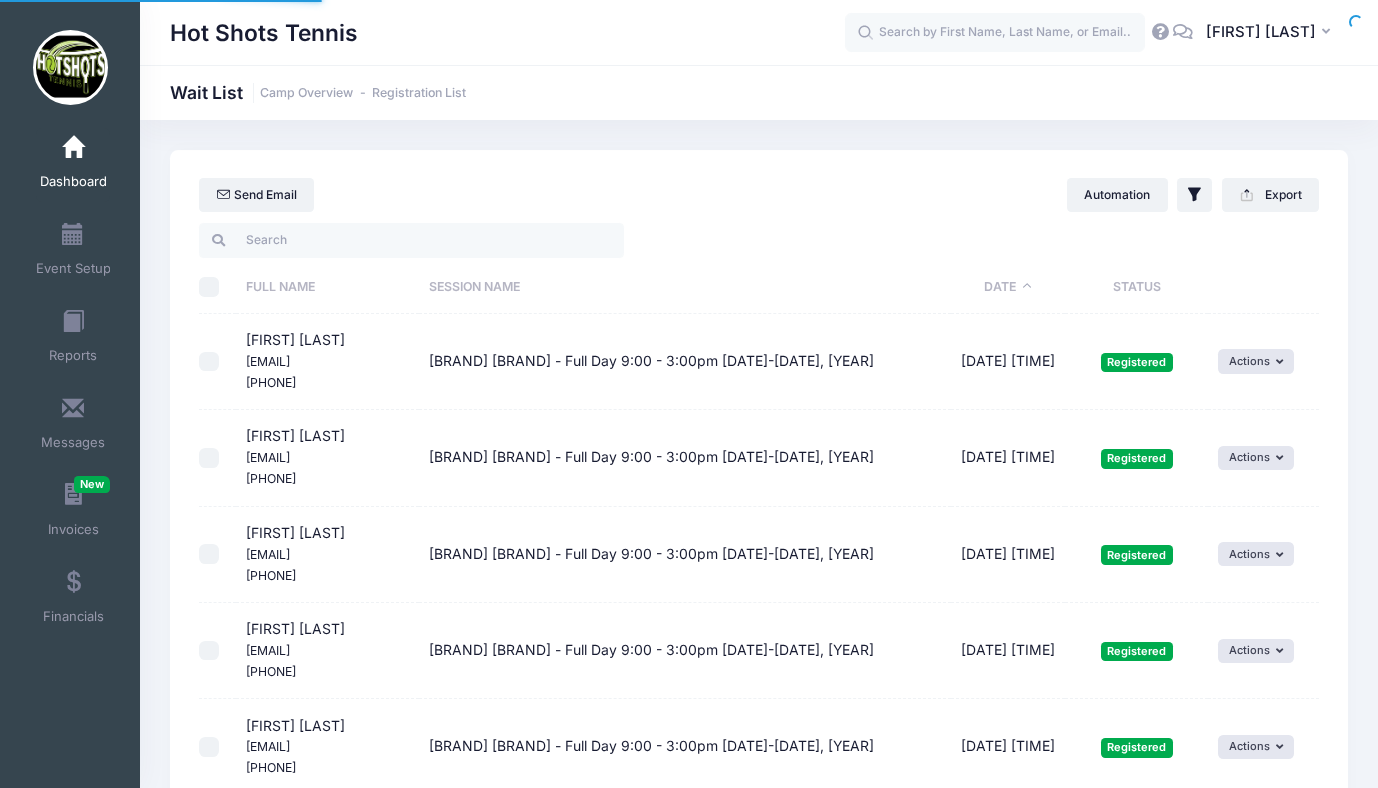 select on "50" 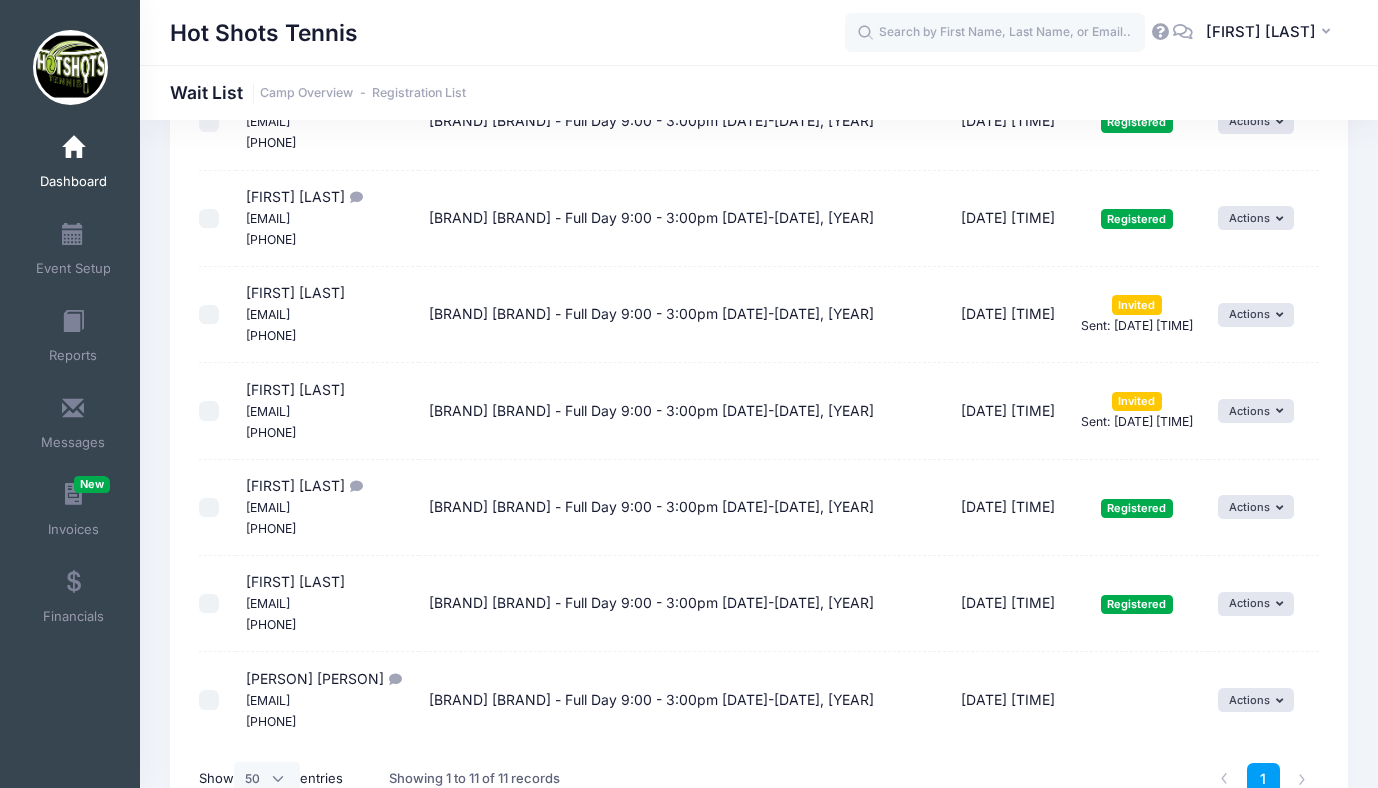 scroll, scrollTop: 749, scrollLeft: 0, axis: vertical 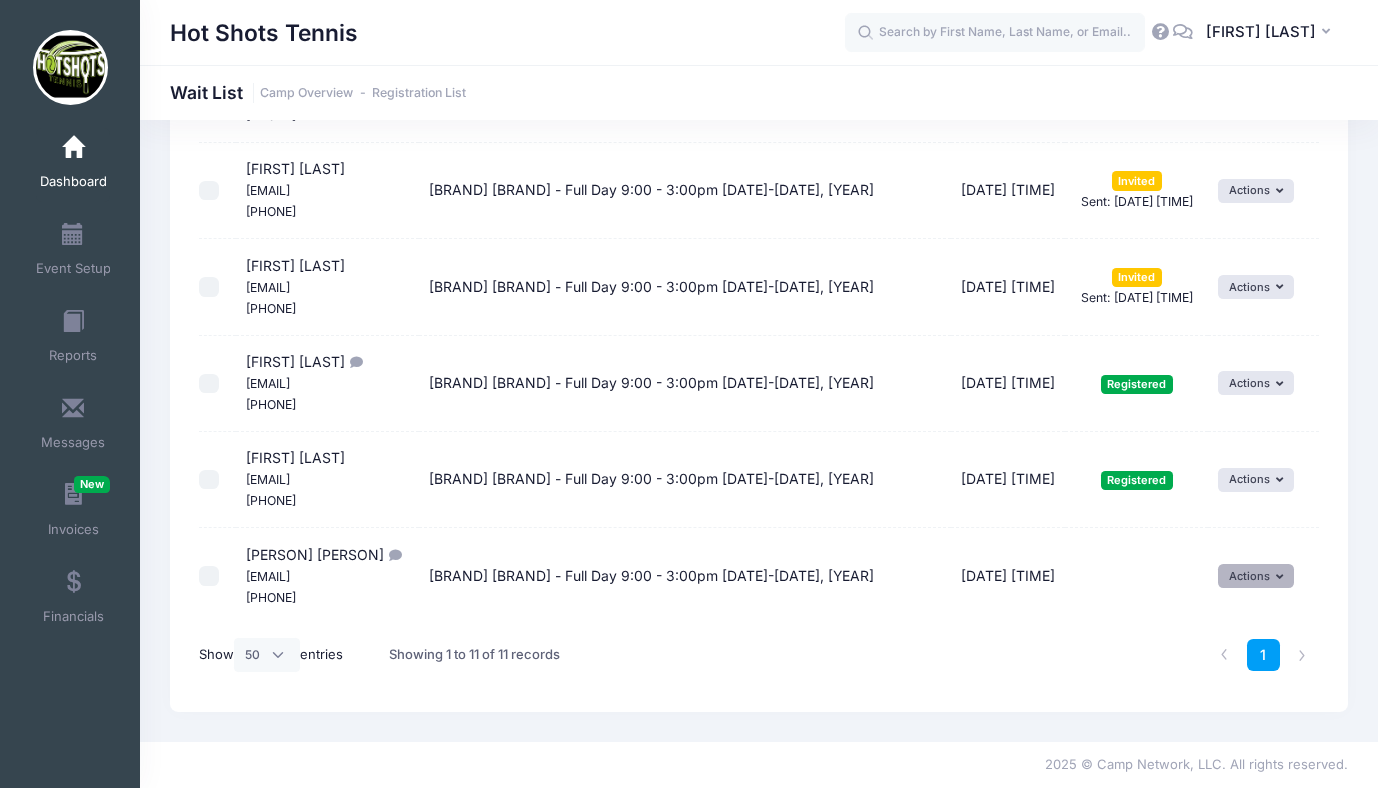 click on "Actions" at bounding box center [1256, 576] 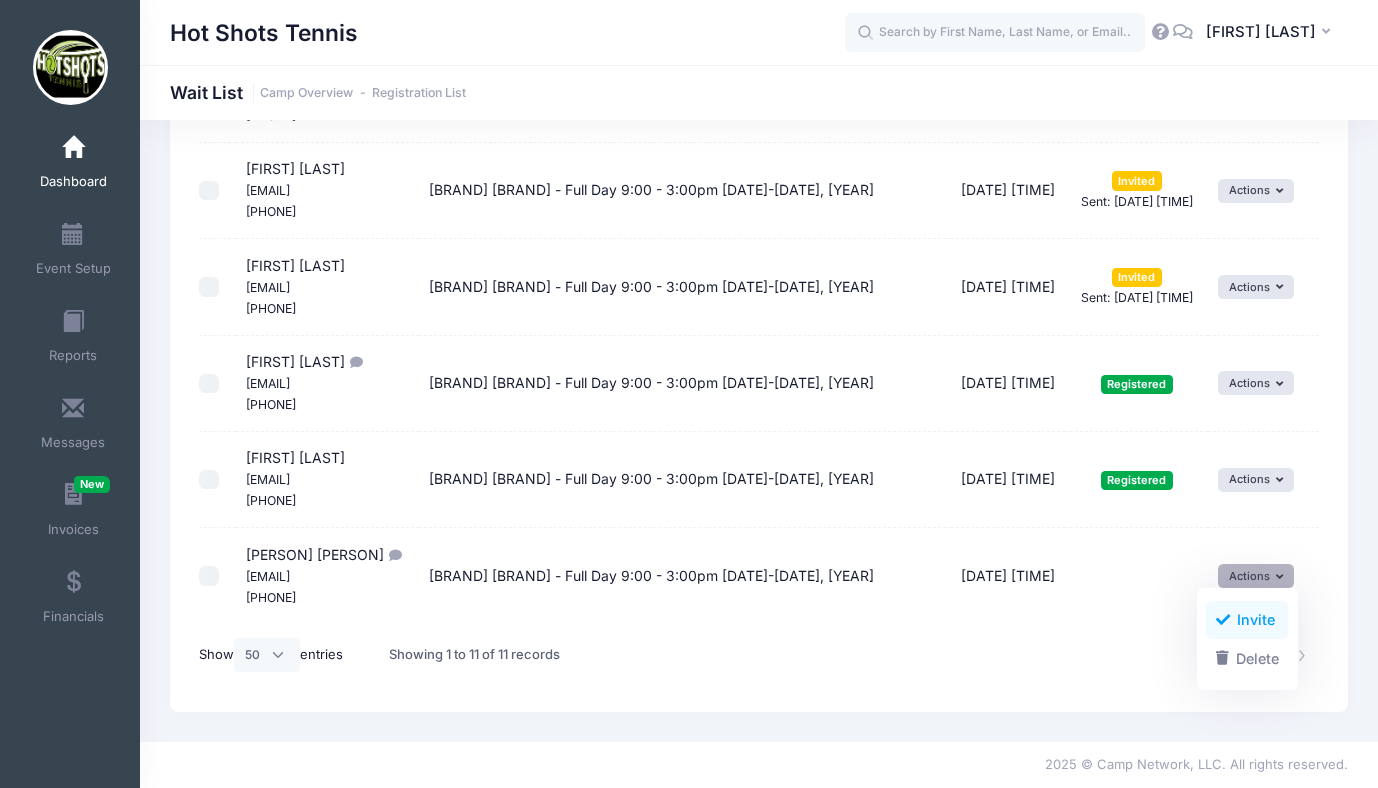 click at bounding box center (1223, 620) 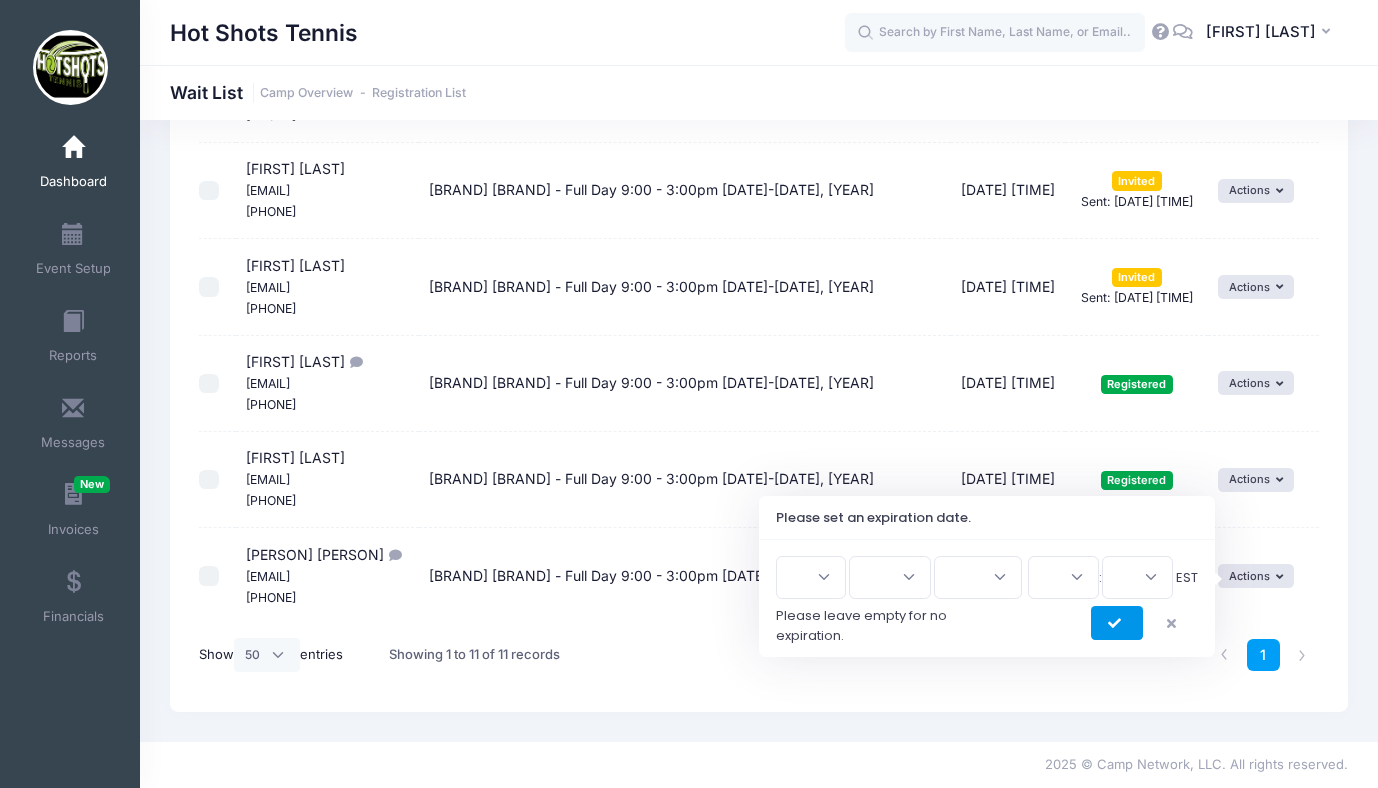 click at bounding box center [1117, 624] 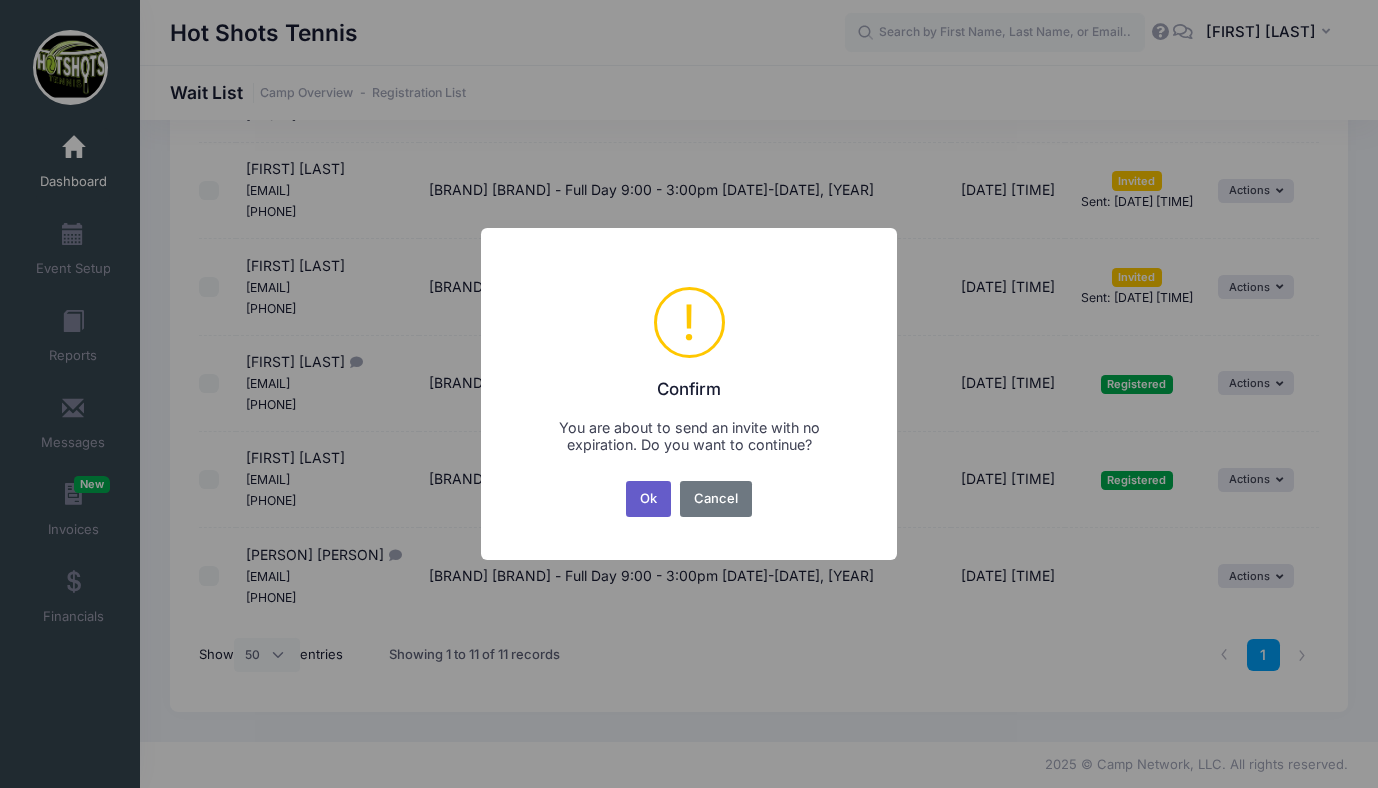 click on "Ok" at bounding box center (649, 499) 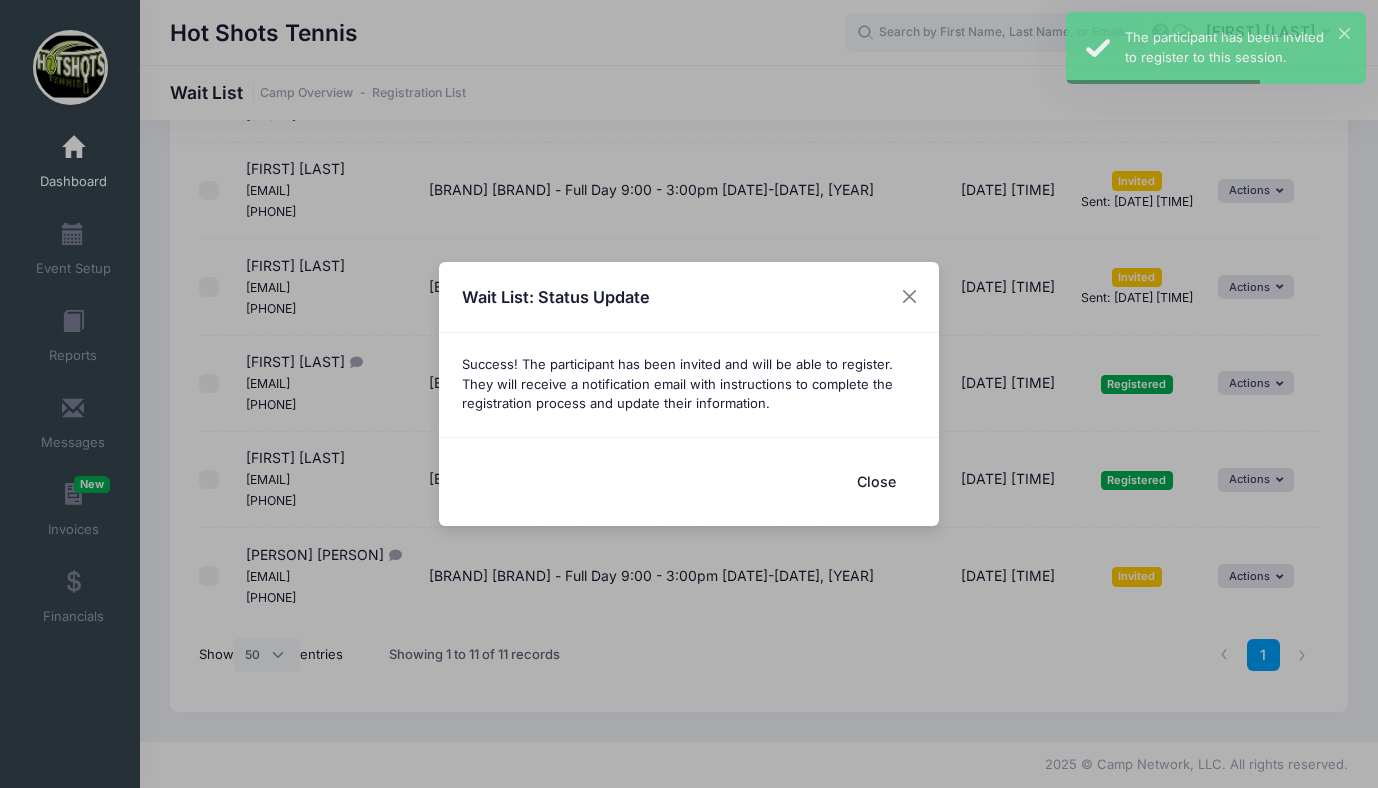 click on "Close" at bounding box center (876, 481) 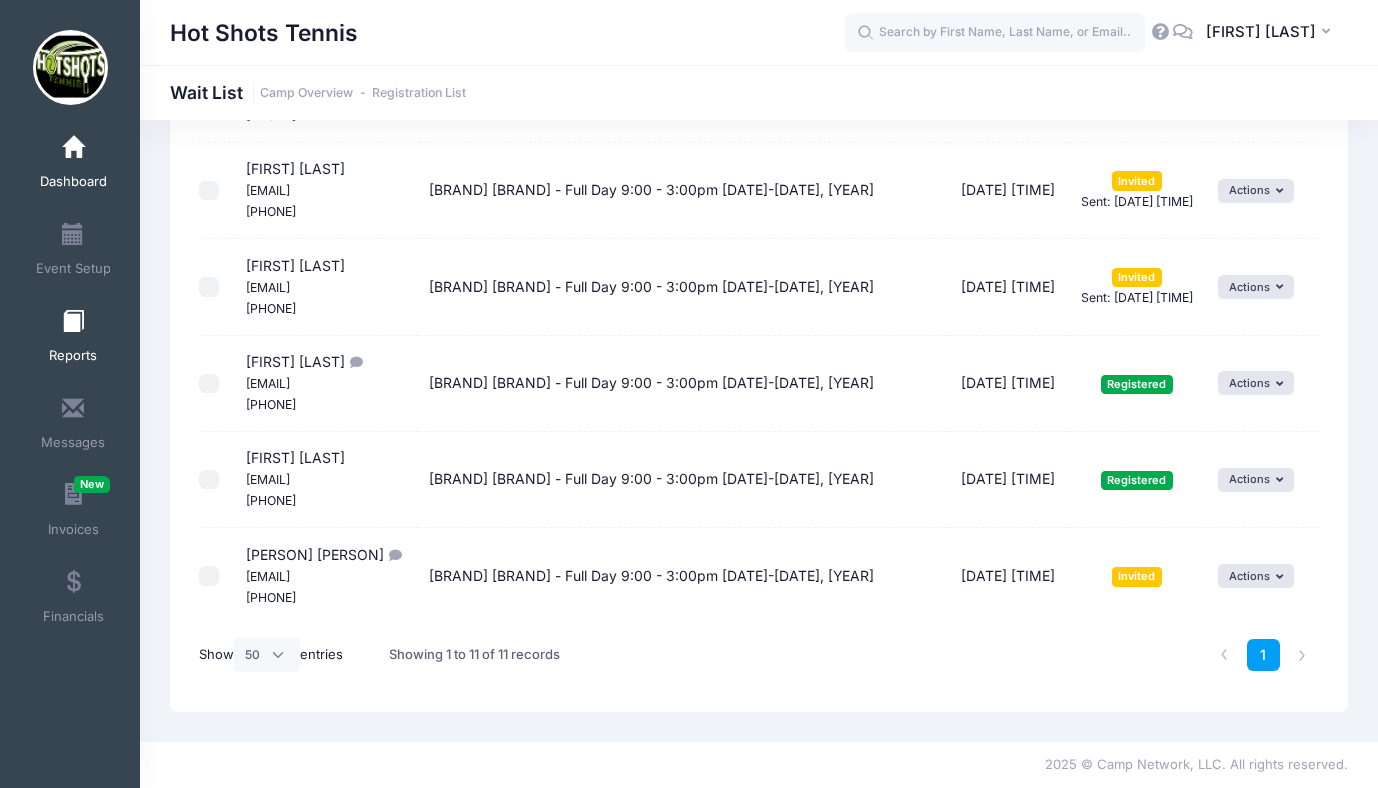 click at bounding box center [73, 322] 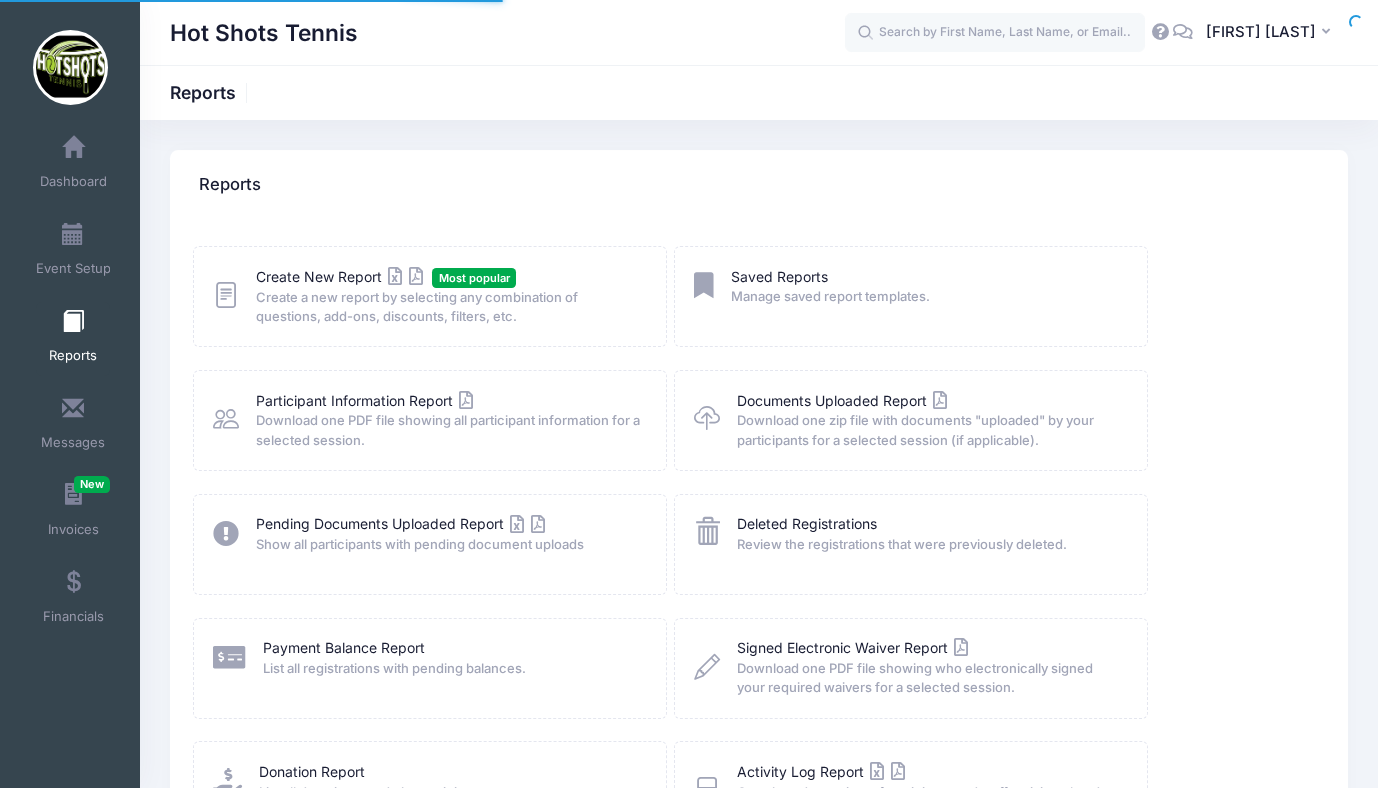 scroll, scrollTop: 0, scrollLeft: 0, axis: both 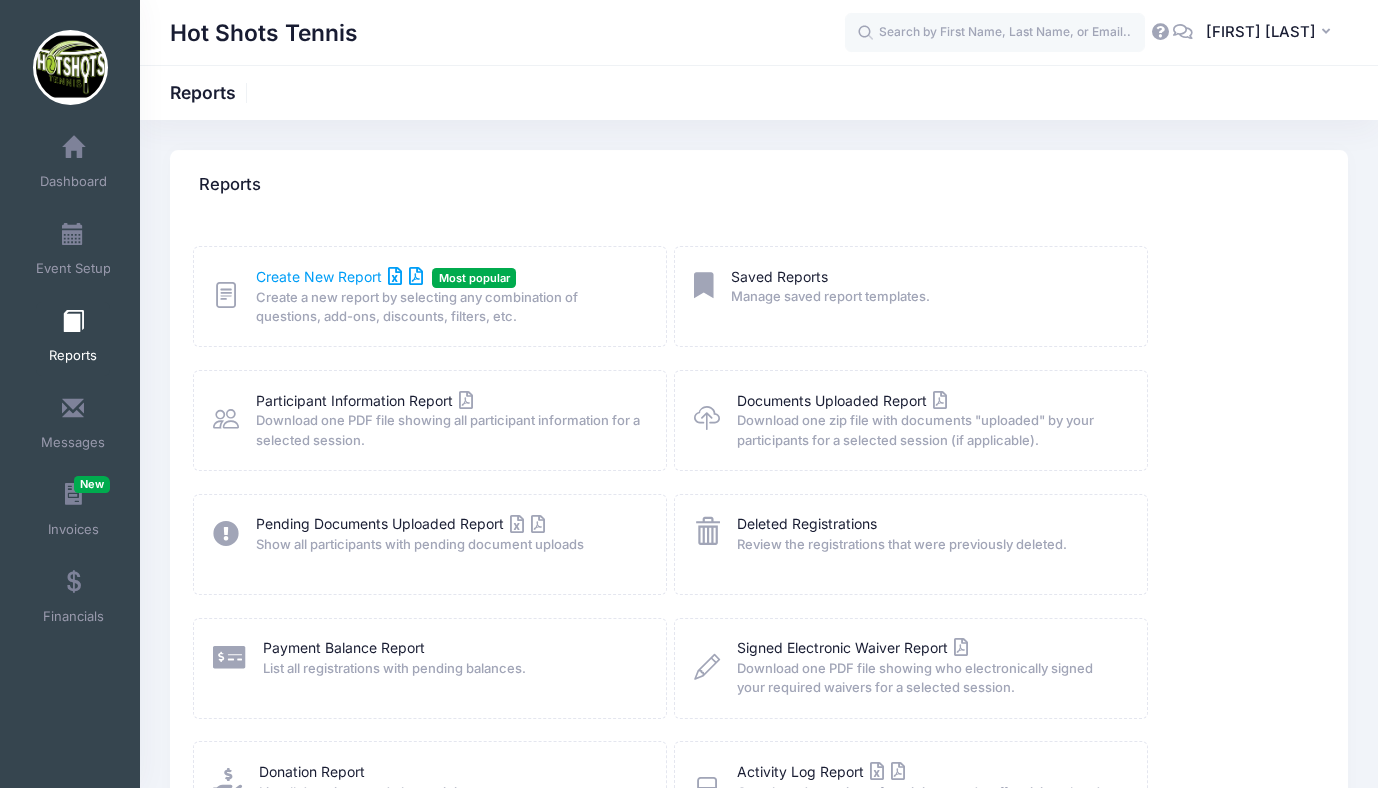 click on "Create New Report" at bounding box center [339, 276] 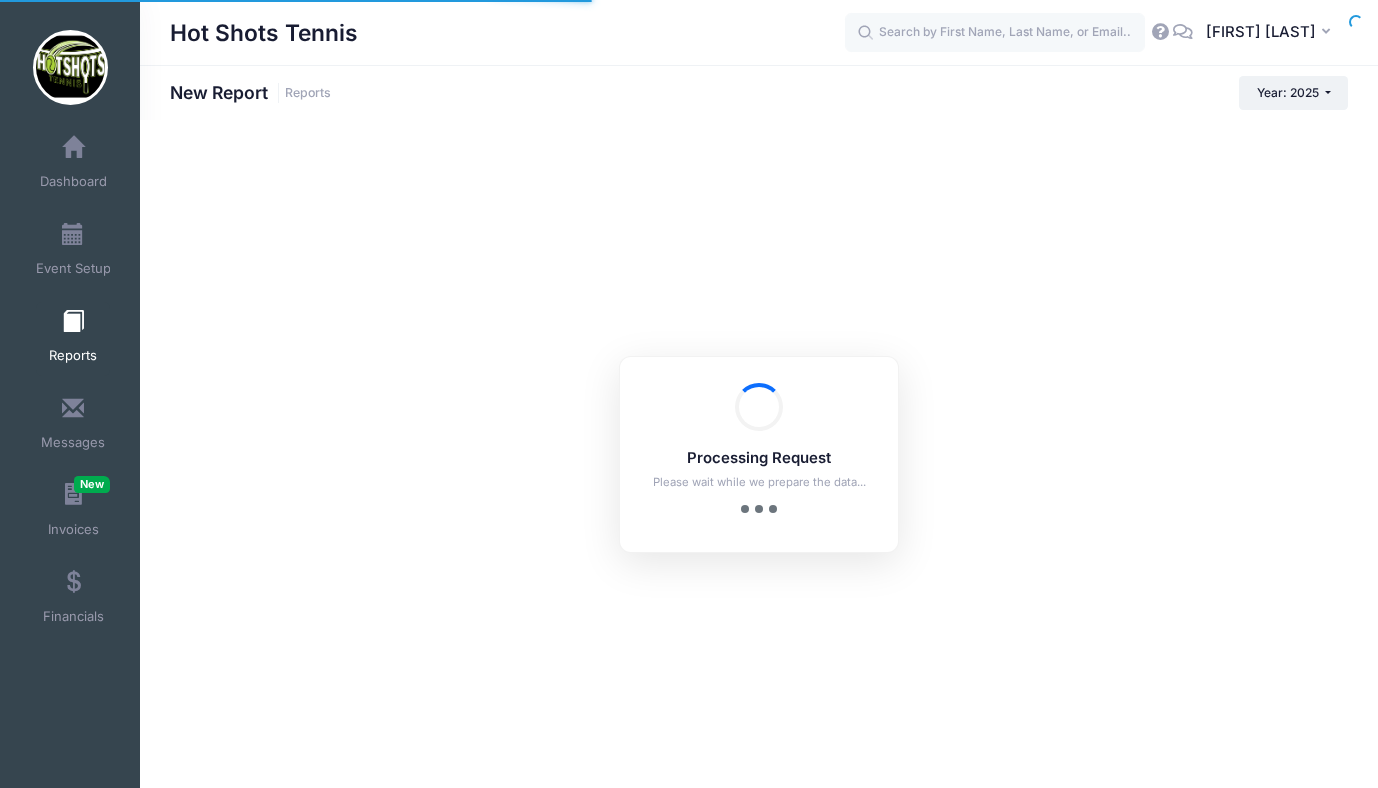 scroll, scrollTop: 0, scrollLeft: 0, axis: both 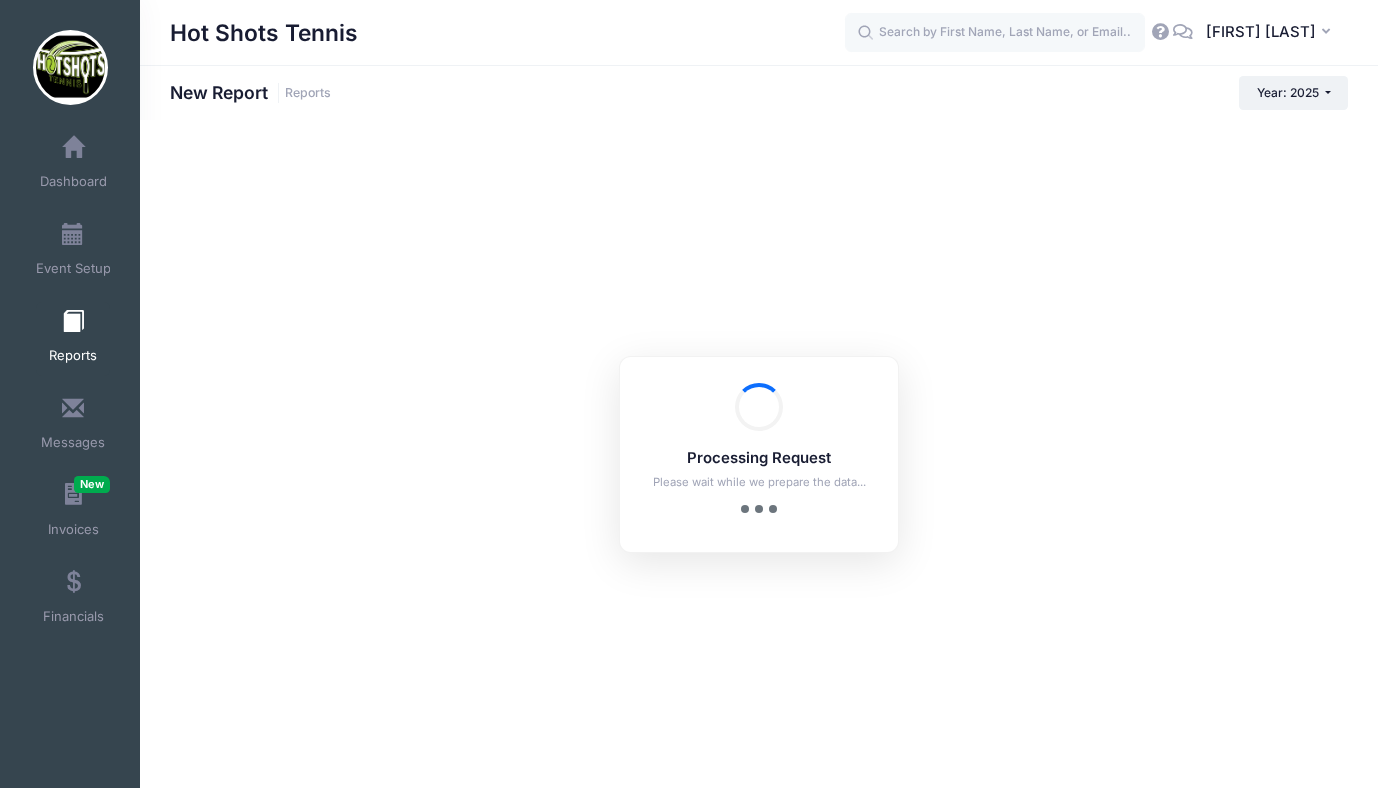 checkbox on "true" 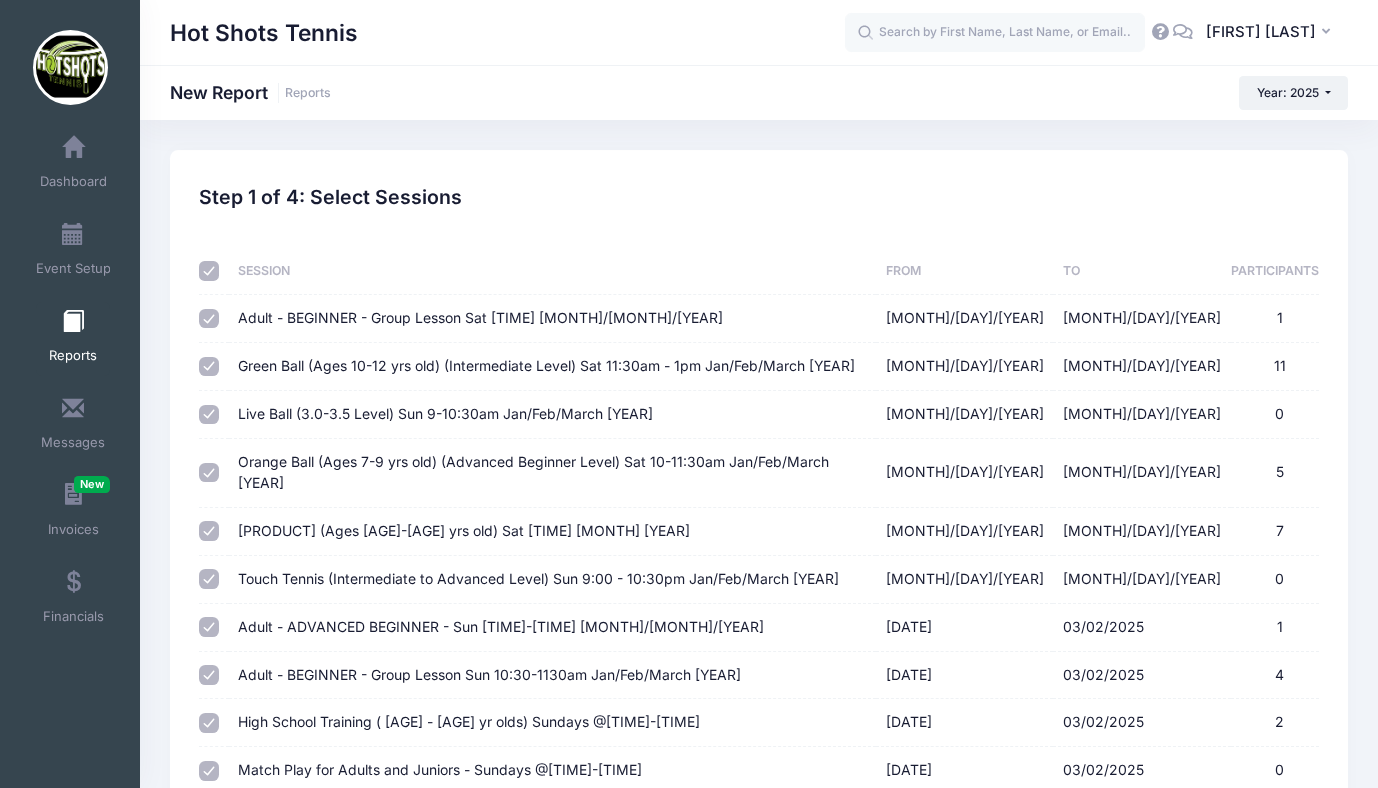 click at bounding box center [209, 271] 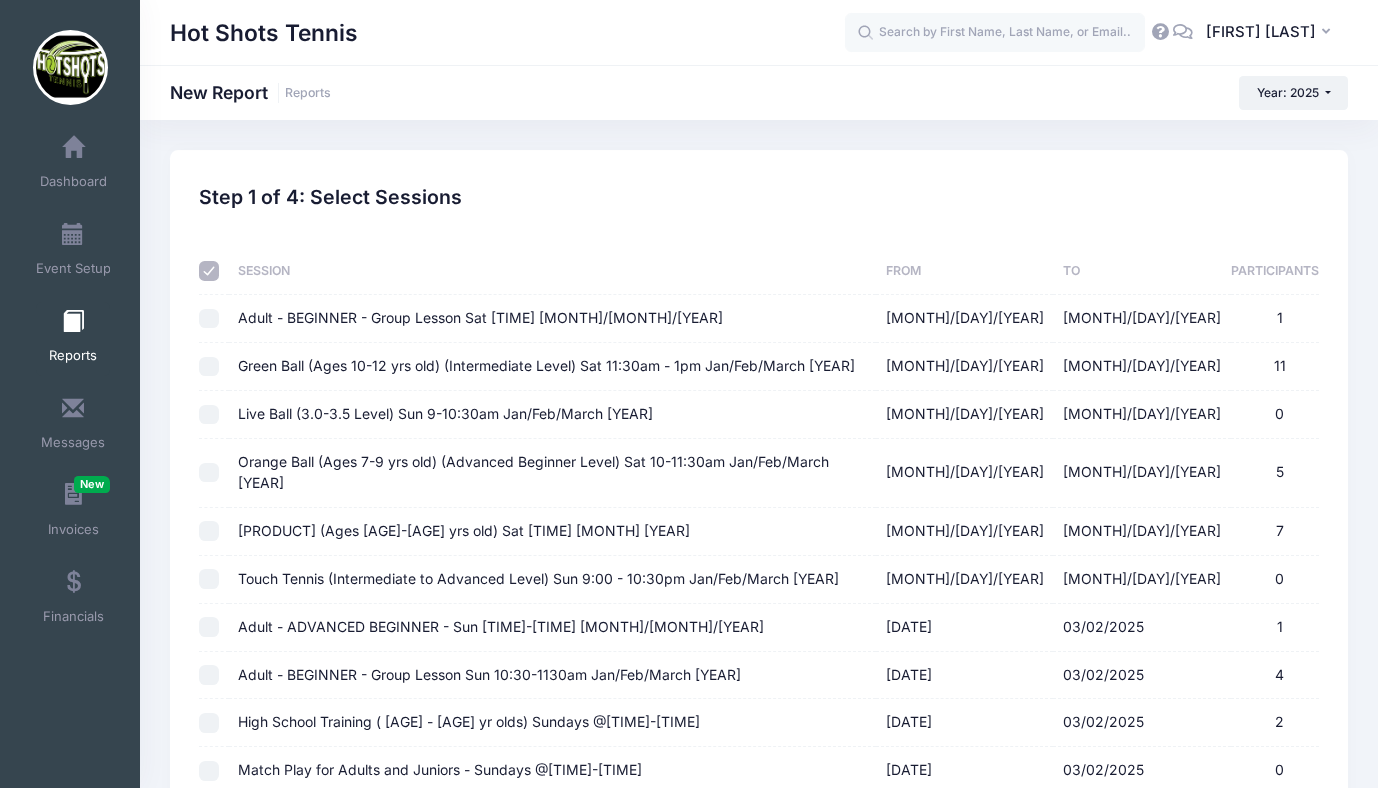 checkbox on "false" 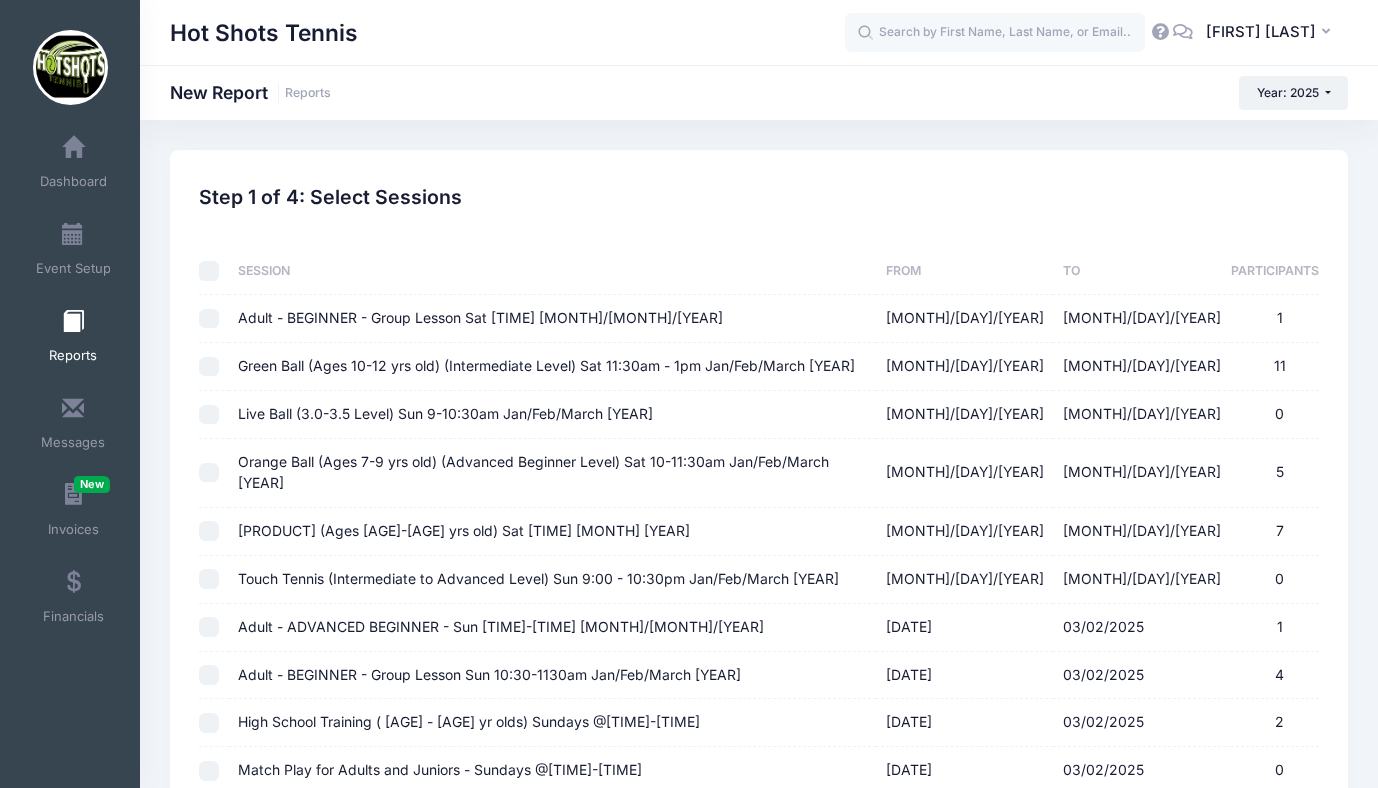 checkbox on "false" 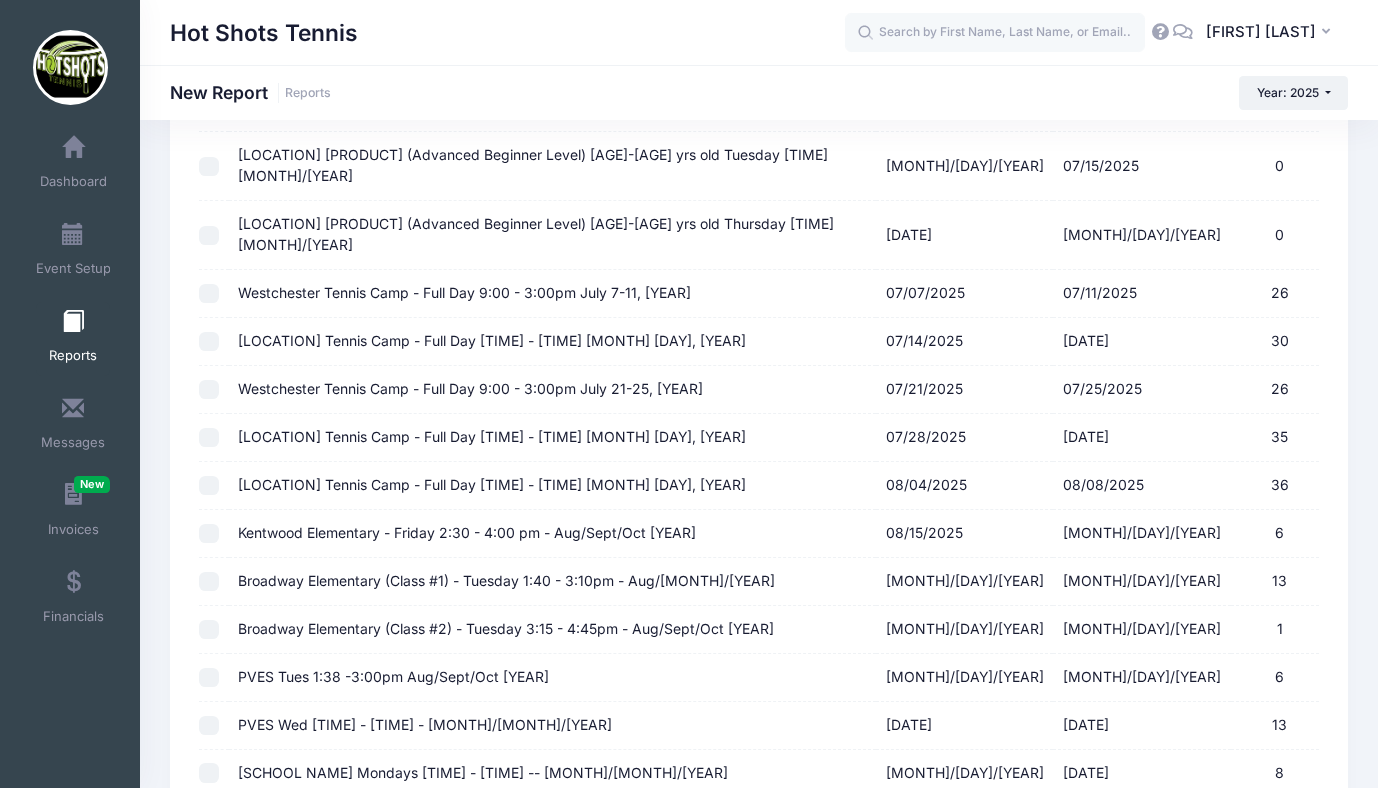 scroll, scrollTop: 1628, scrollLeft: 0, axis: vertical 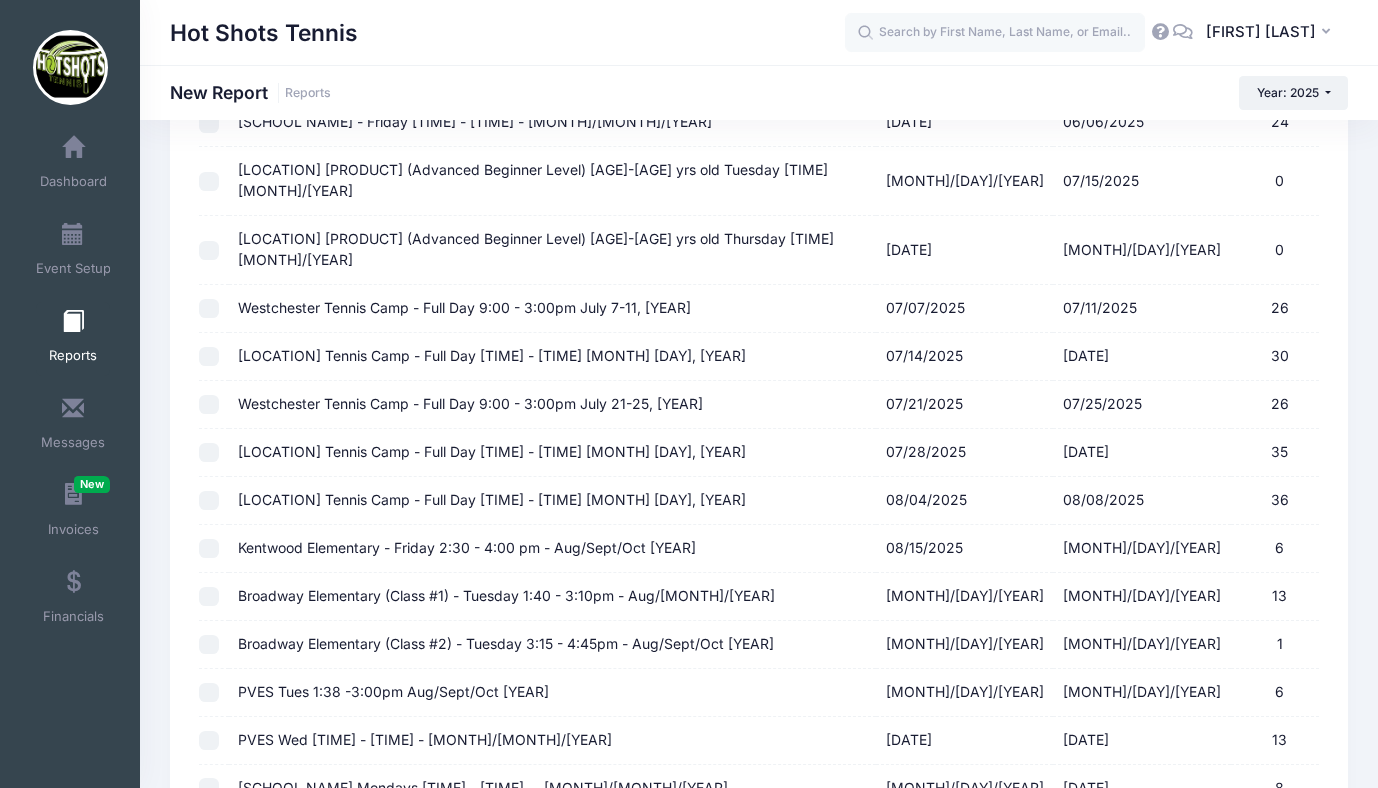 click on "[CAMP] - [TIME] [MONTH] [YR]" at bounding box center [492, 499] 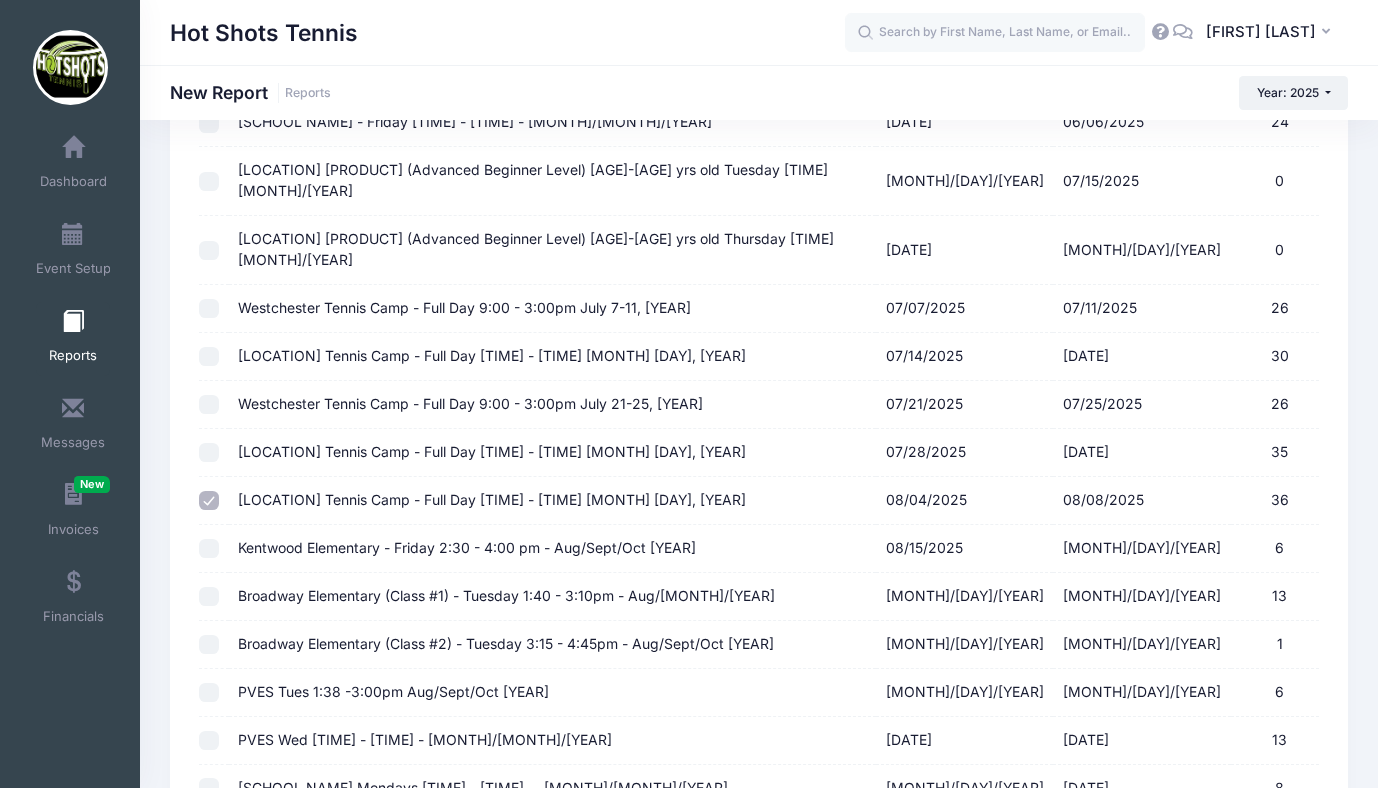 scroll, scrollTop: 1914, scrollLeft: 0, axis: vertical 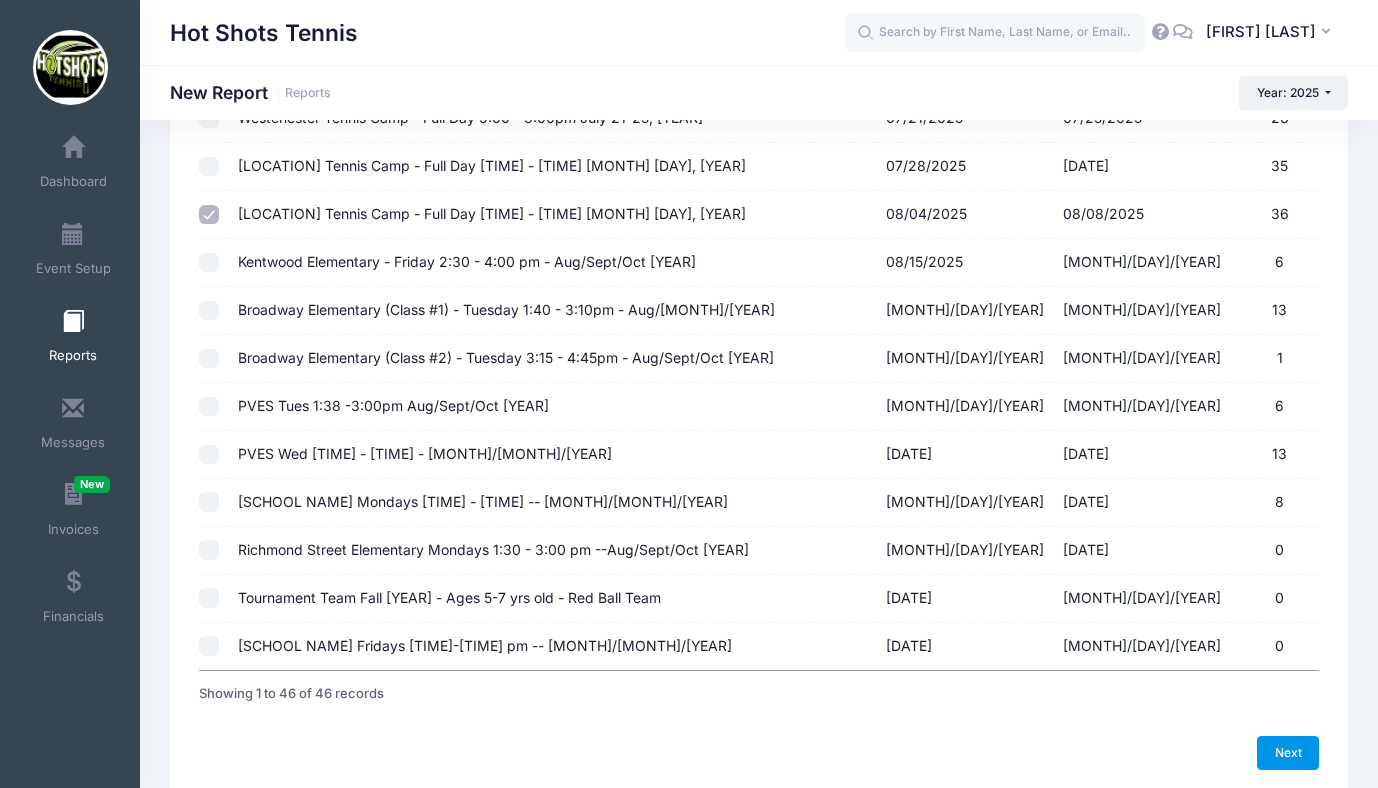 click on "Next" at bounding box center (1288, 753) 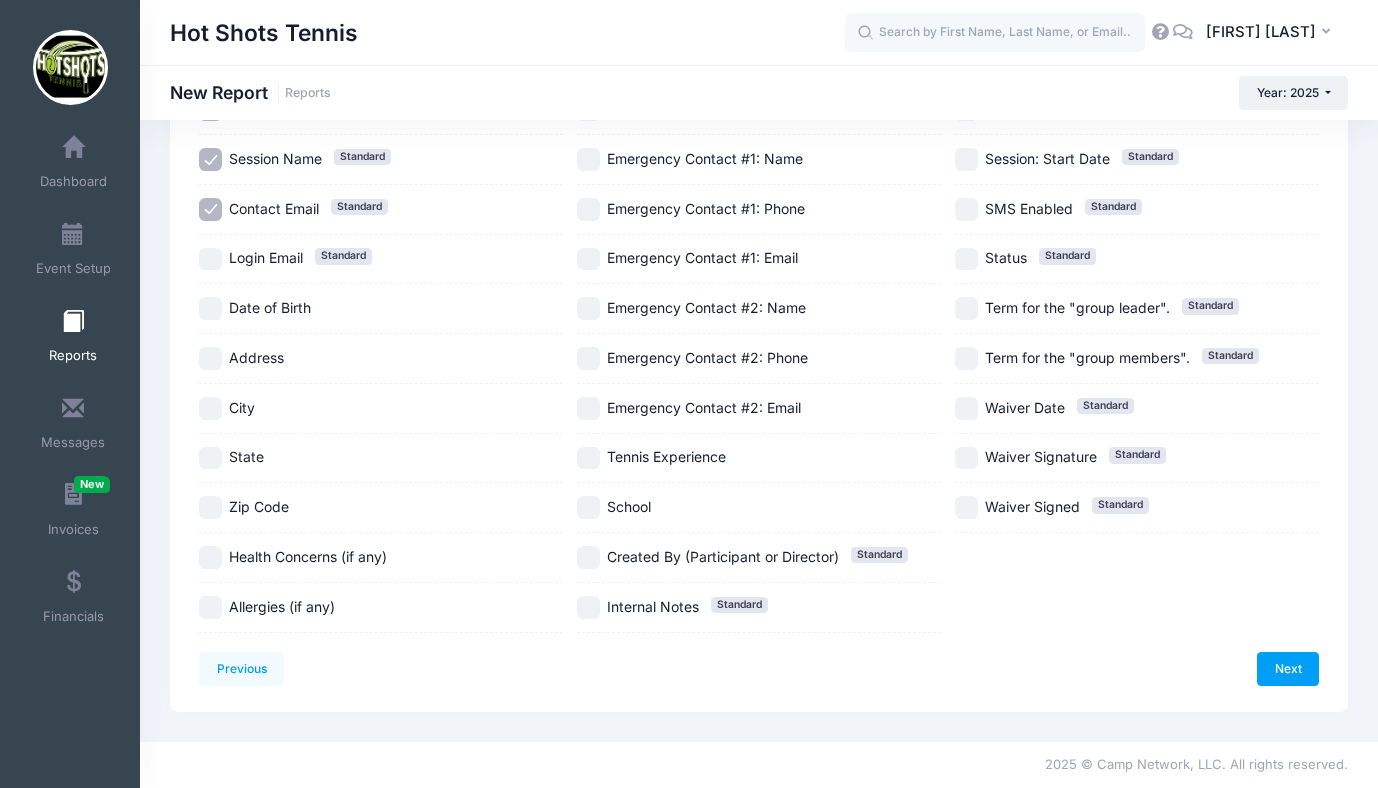 scroll, scrollTop: 0, scrollLeft: 0, axis: both 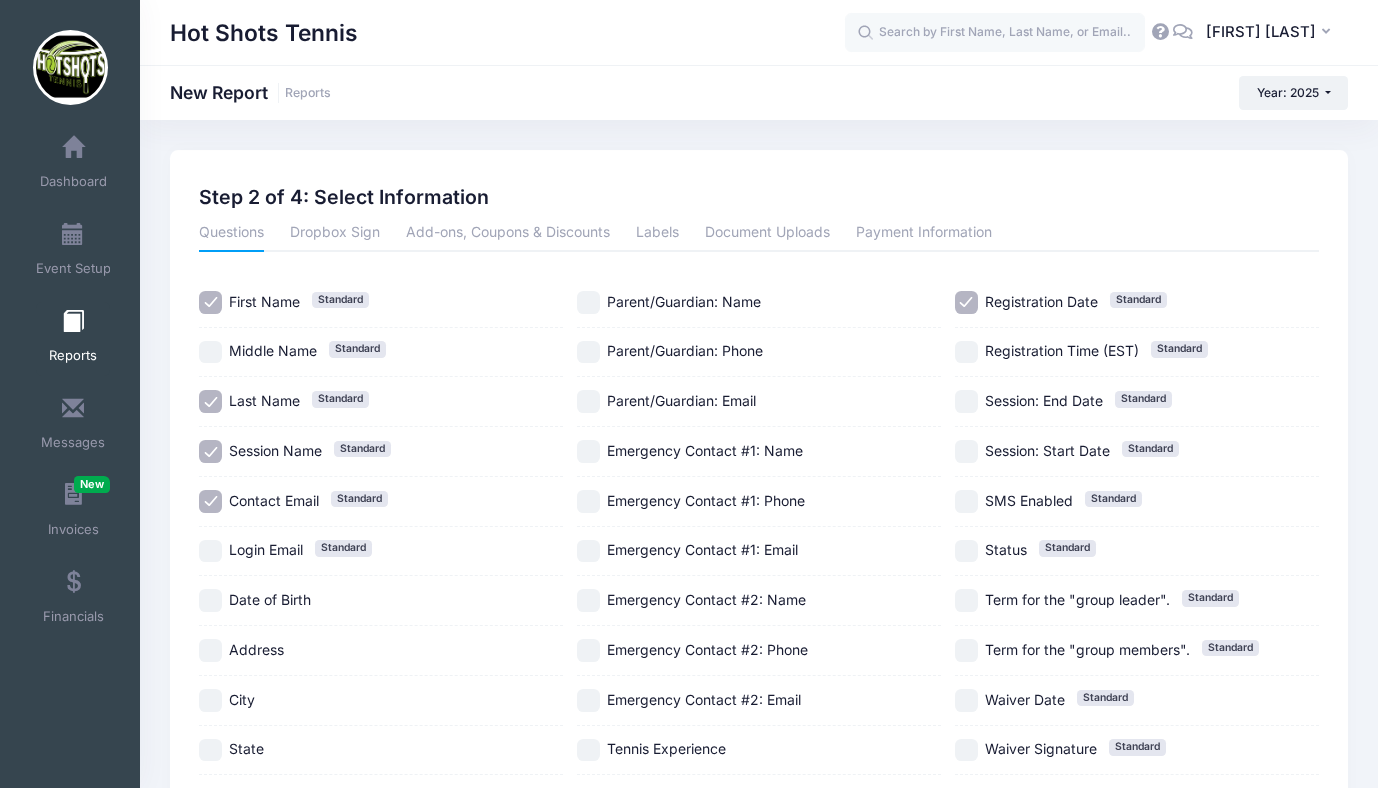 click on "Parent/Guardian: Phone" at bounding box center [588, 352] 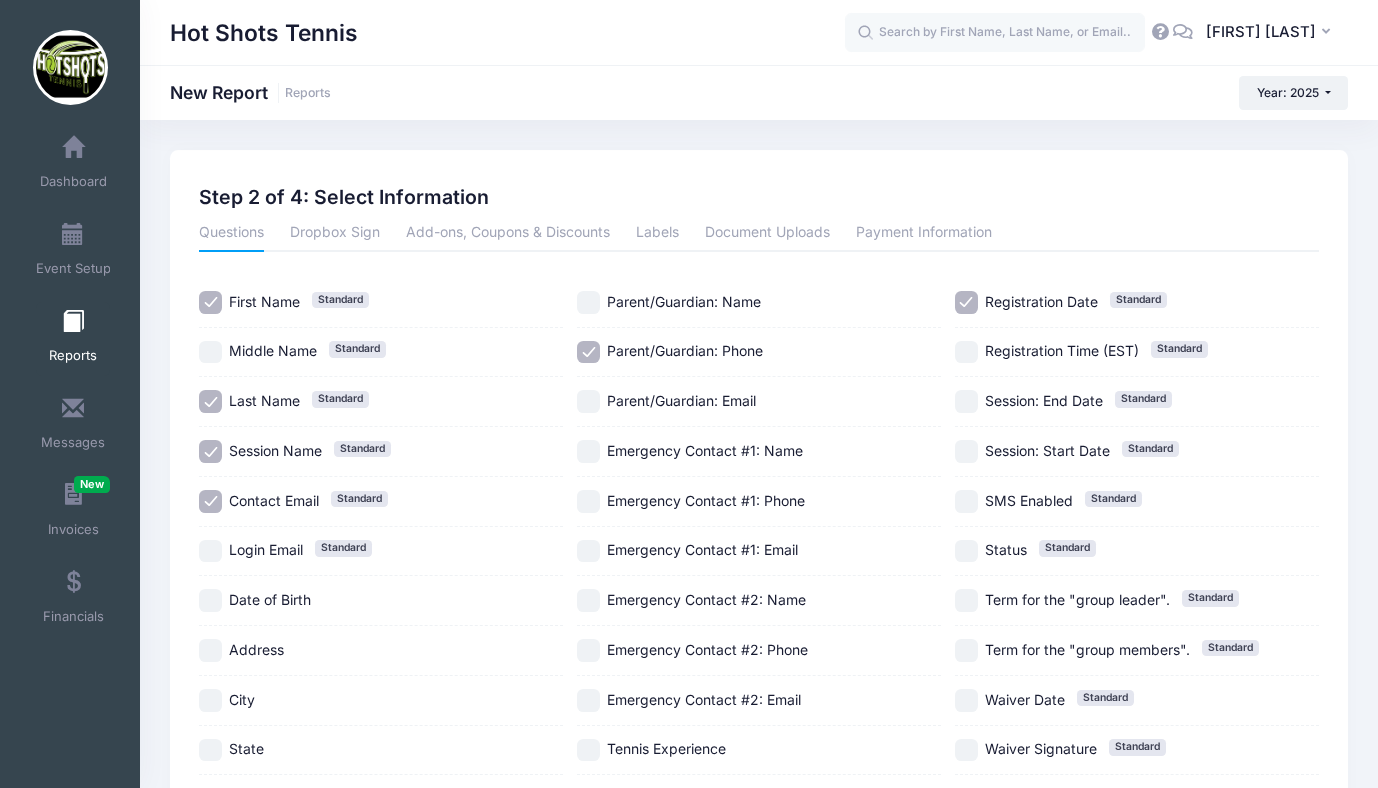 click on "Registration Date Standard" at bounding box center (966, 302) 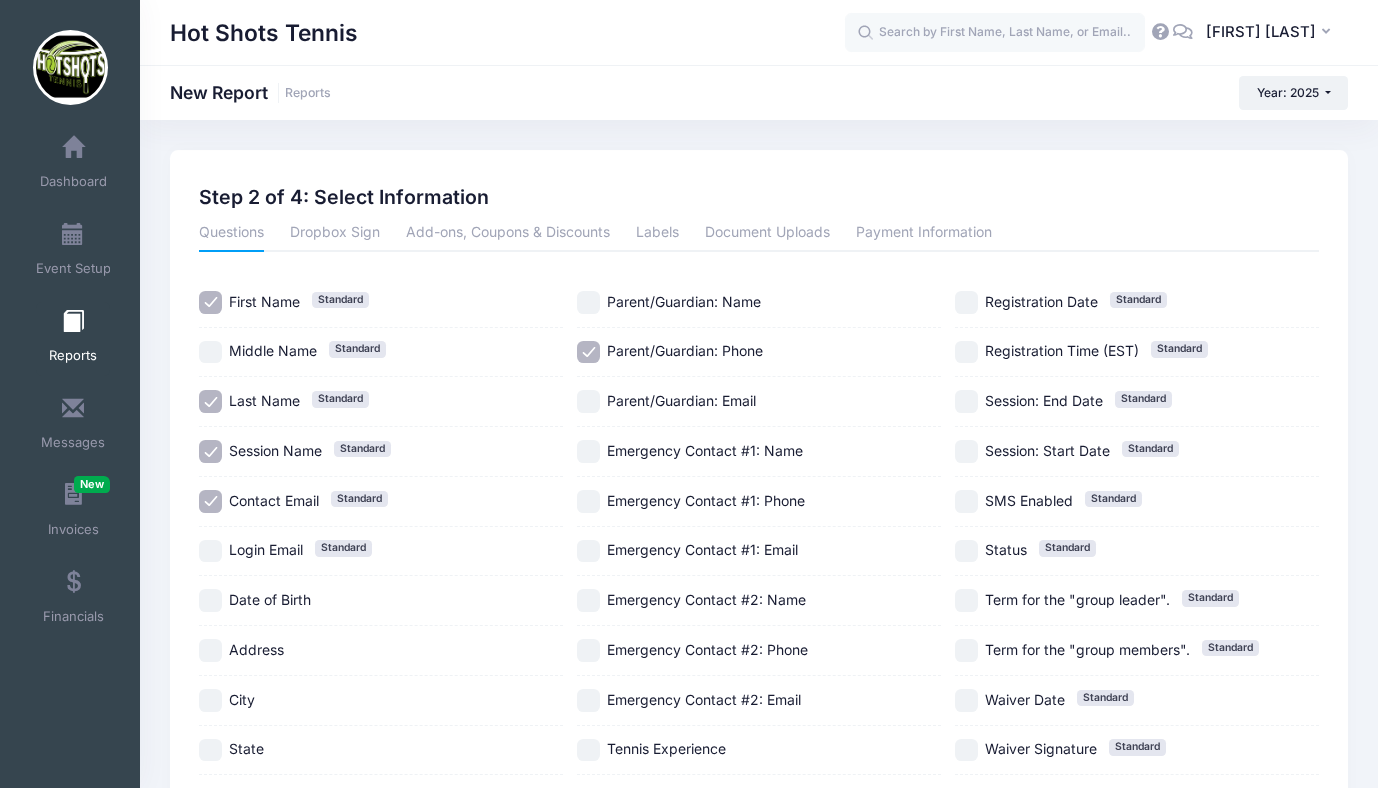 click on "Session Name Standard" at bounding box center (210, 451) 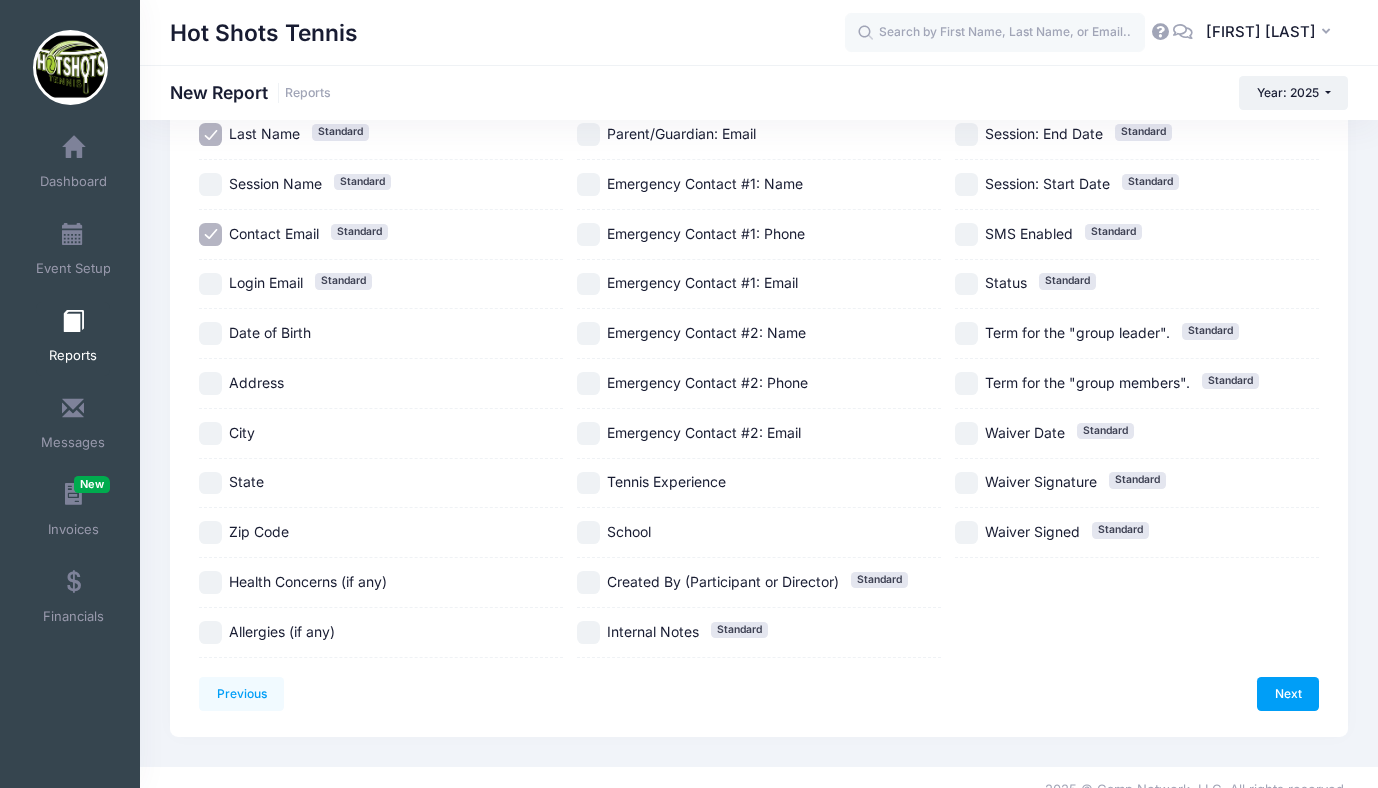 scroll, scrollTop: 292, scrollLeft: 0, axis: vertical 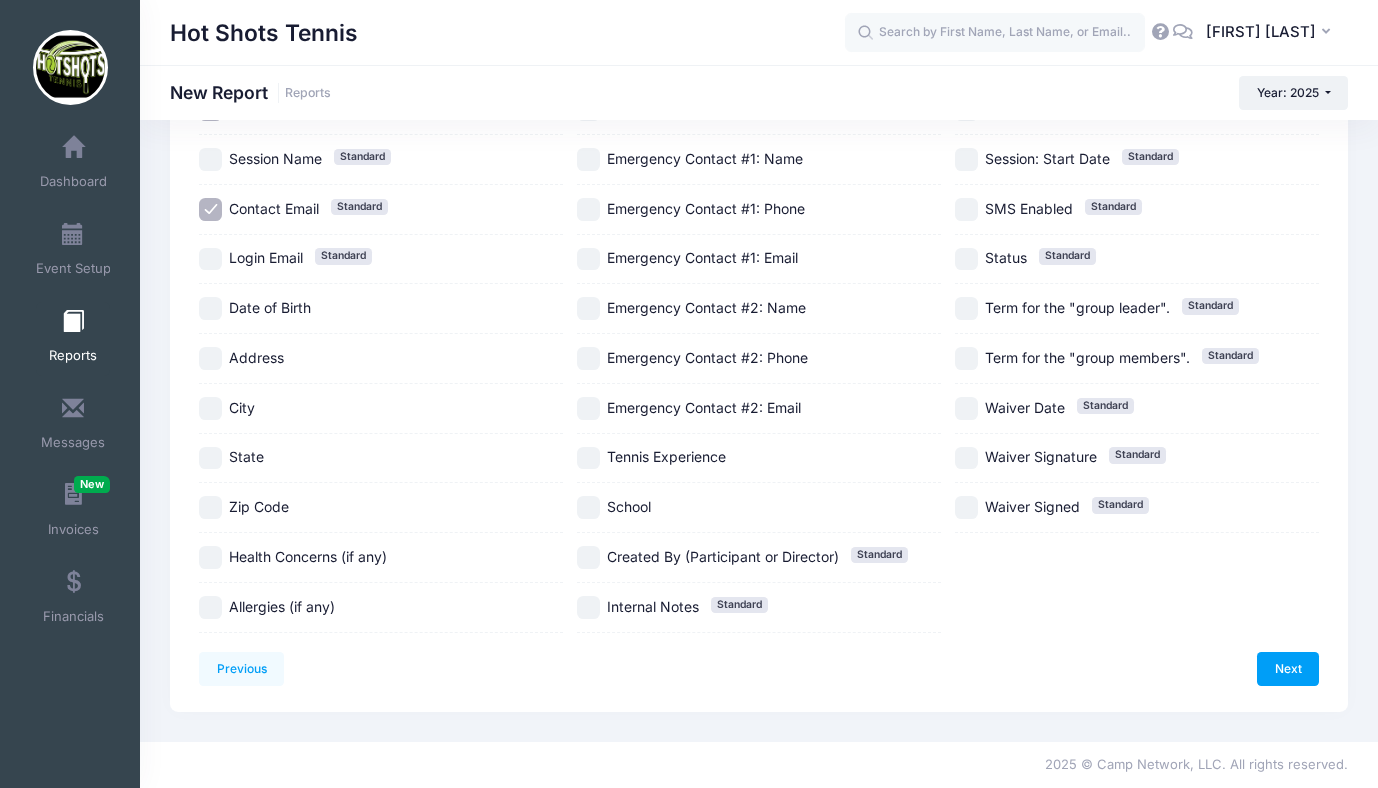 click on "Health Concerns (if any)" at bounding box center [210, 557] 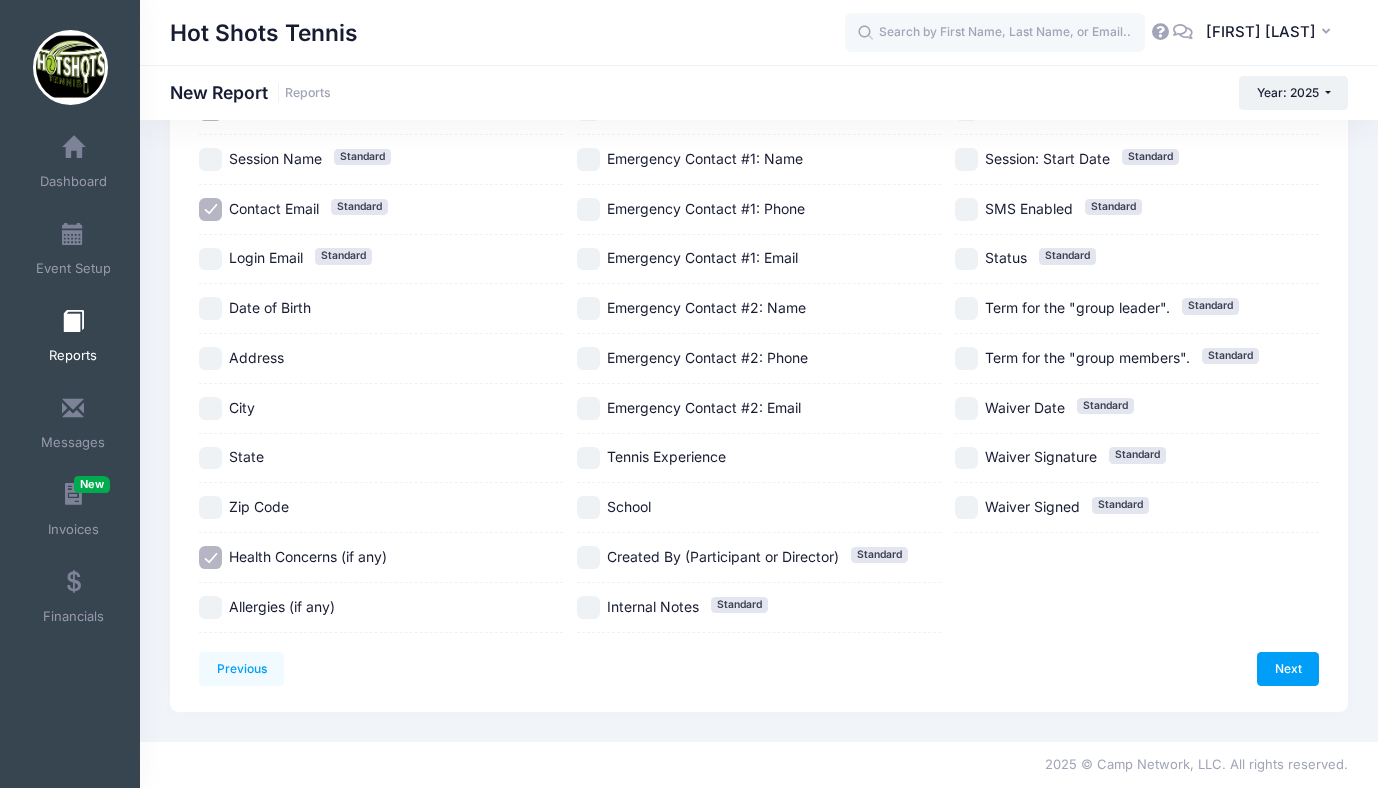 click on "Allergies (if any)" at bounding box center [210, 607] 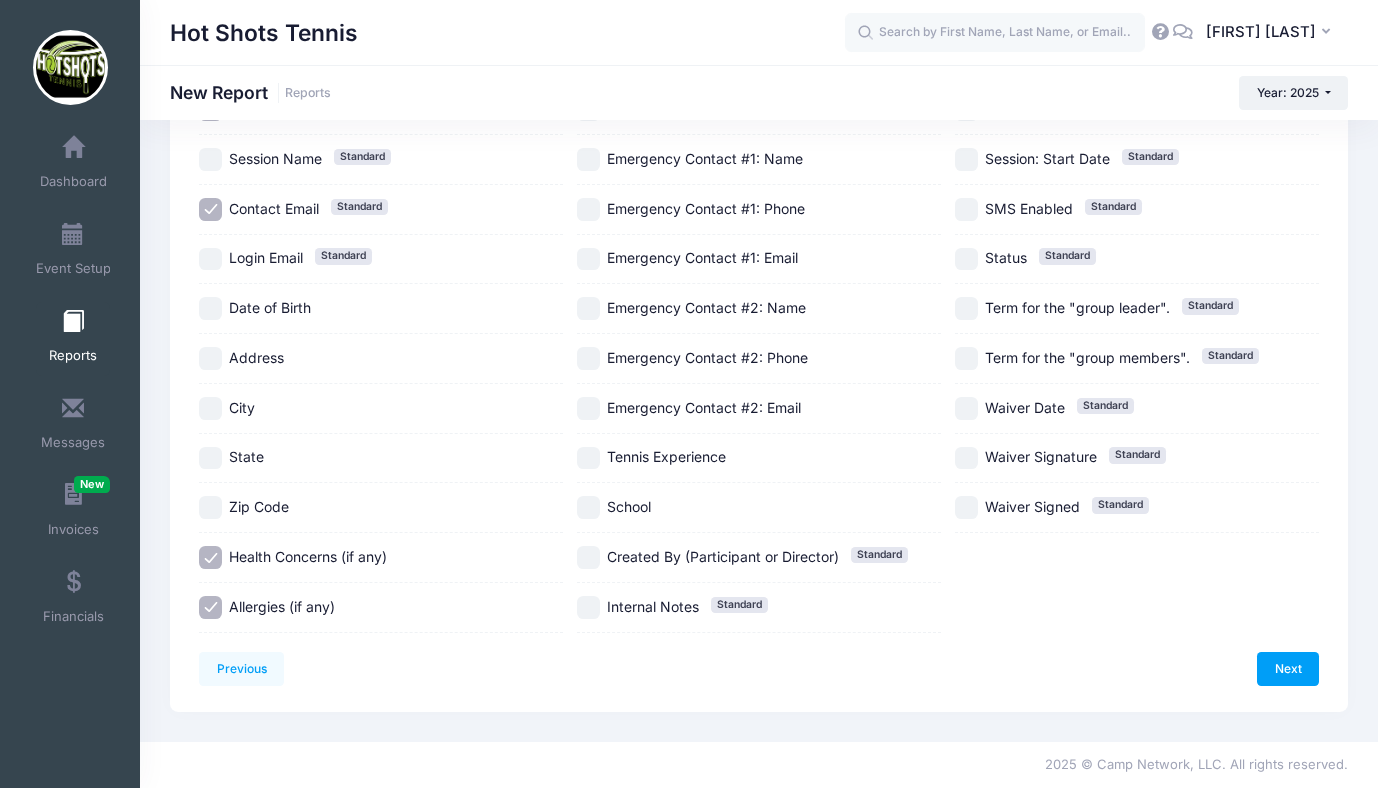click on "Tennis Experience" at bounding box center [588, 458] 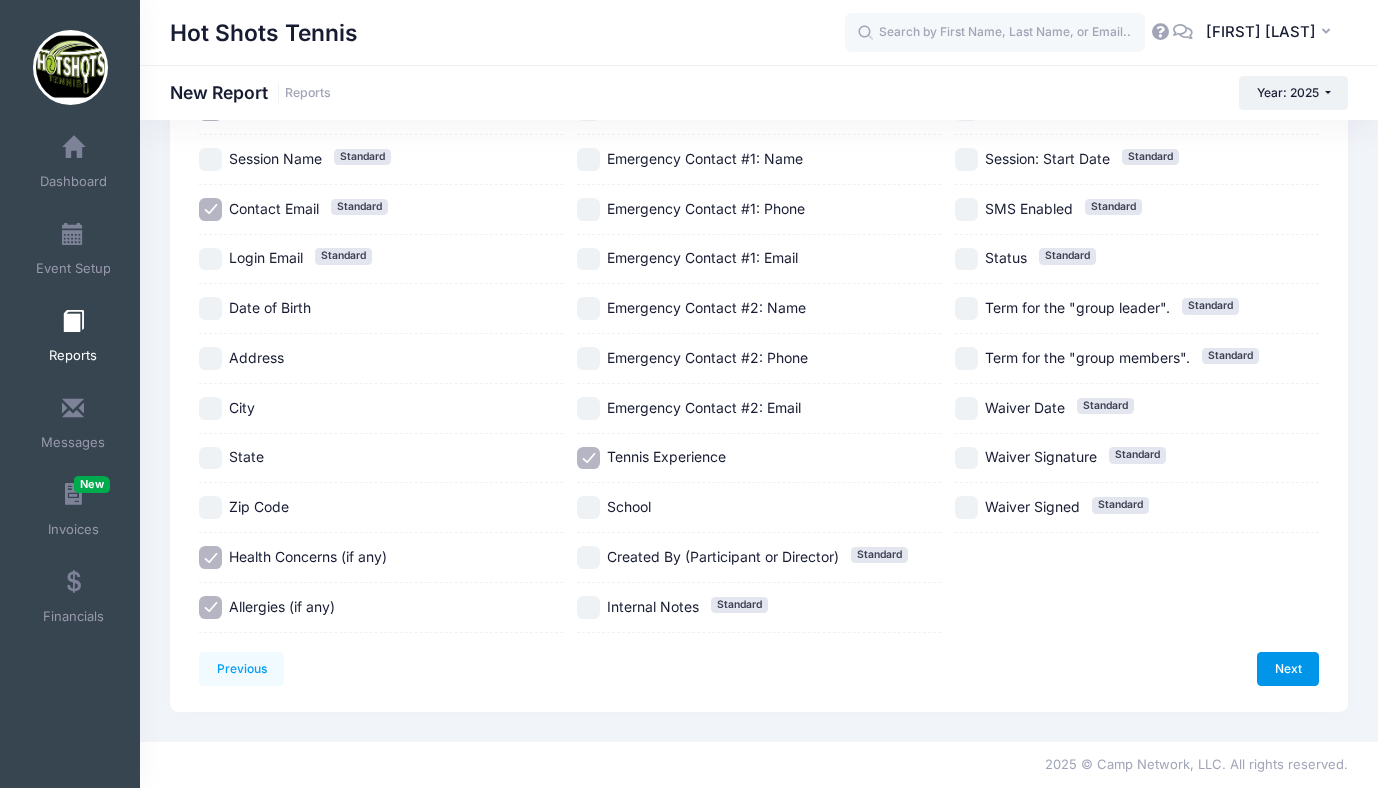 click on "Next" at bounding box center [1288, 669] 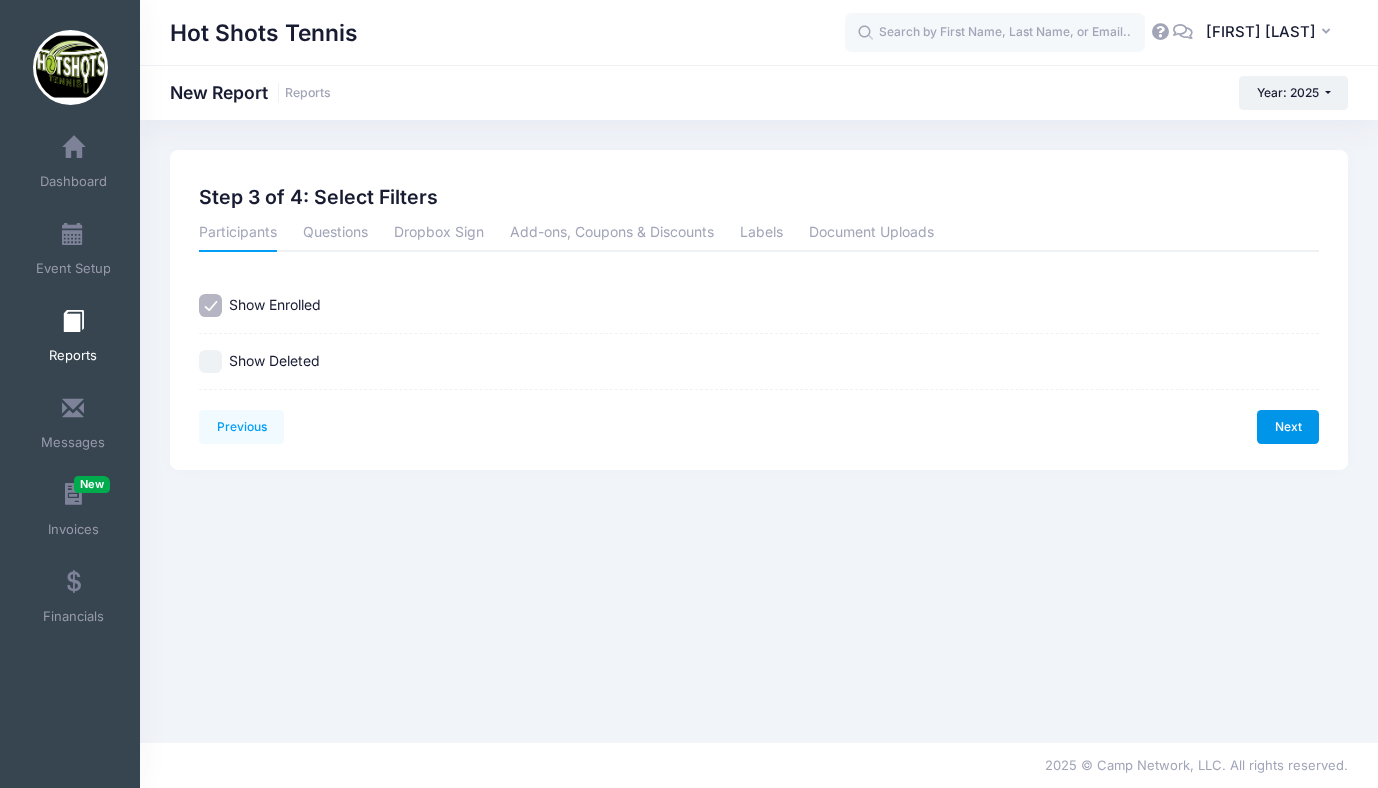 click on "Next" at bounding box center (1288, 427) 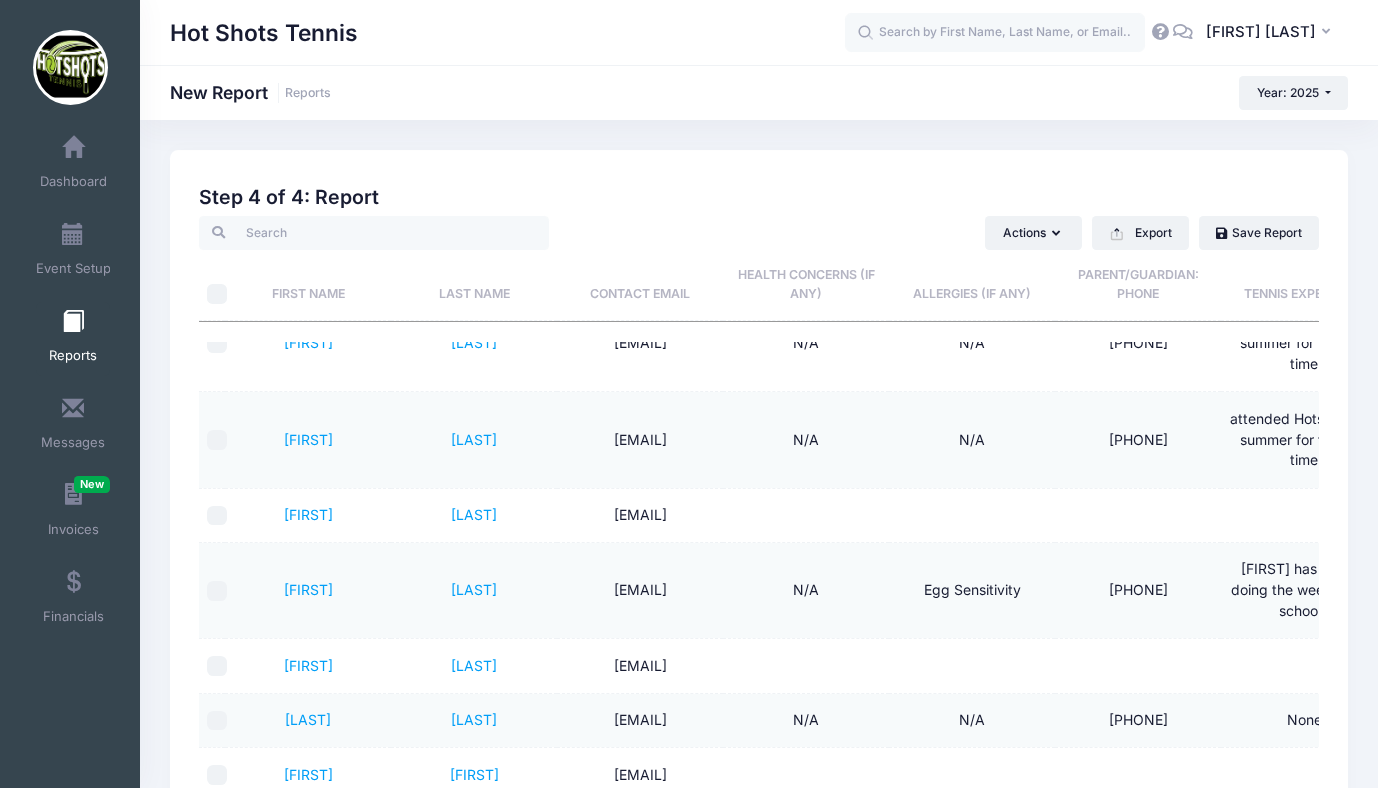 scroll, scrollTop: 2186, scrollLeft: 0, axis: vertical 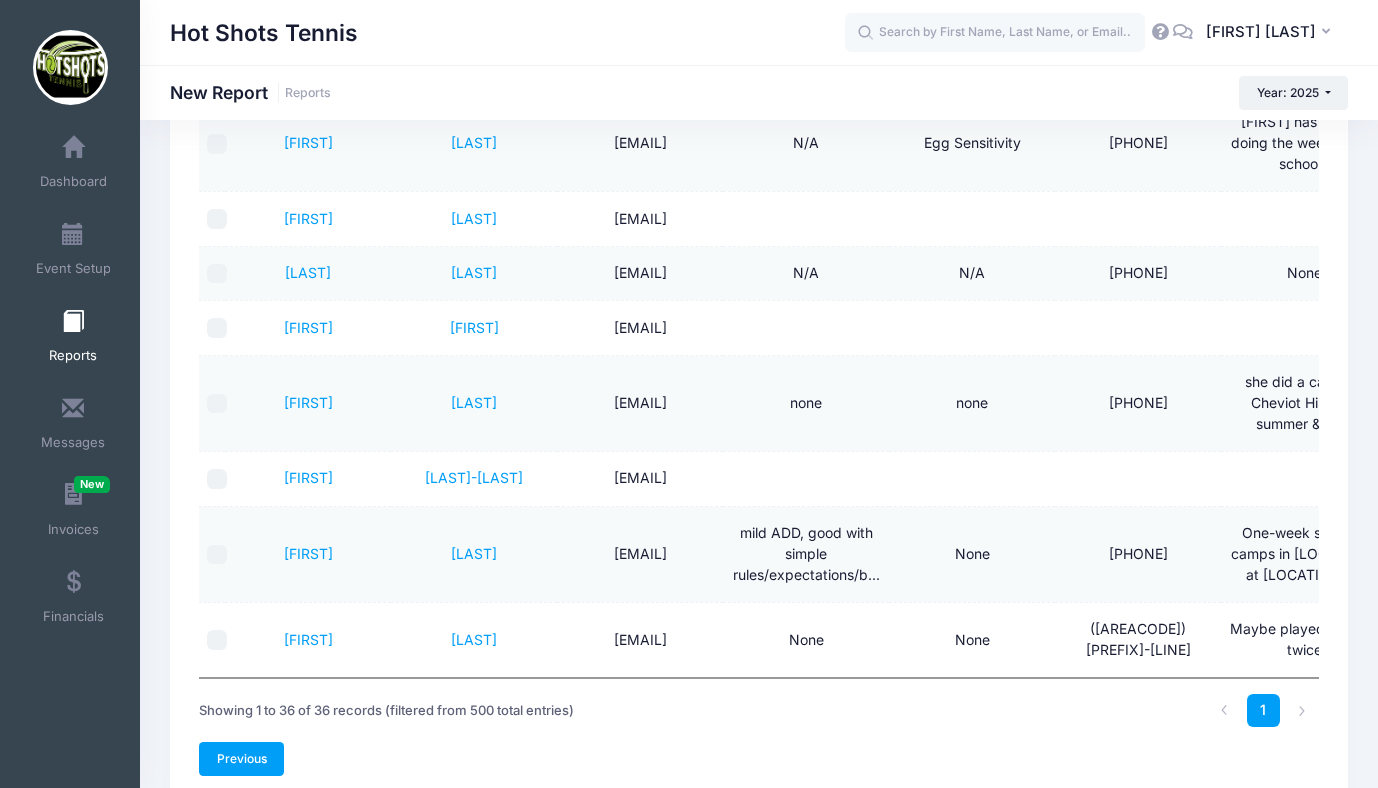 click on "Previous" at bounding box center [241, 759] 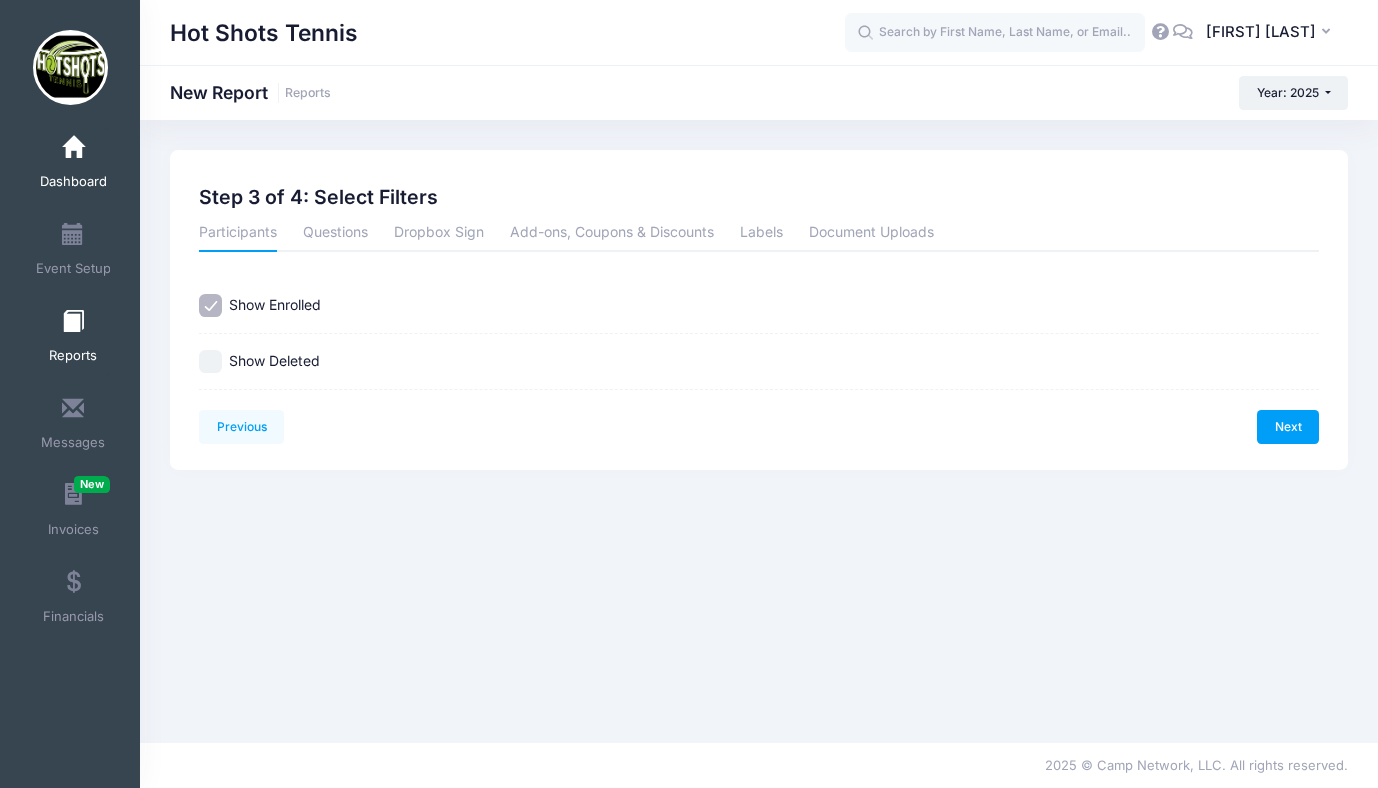 click at bounding box center (73, 148) 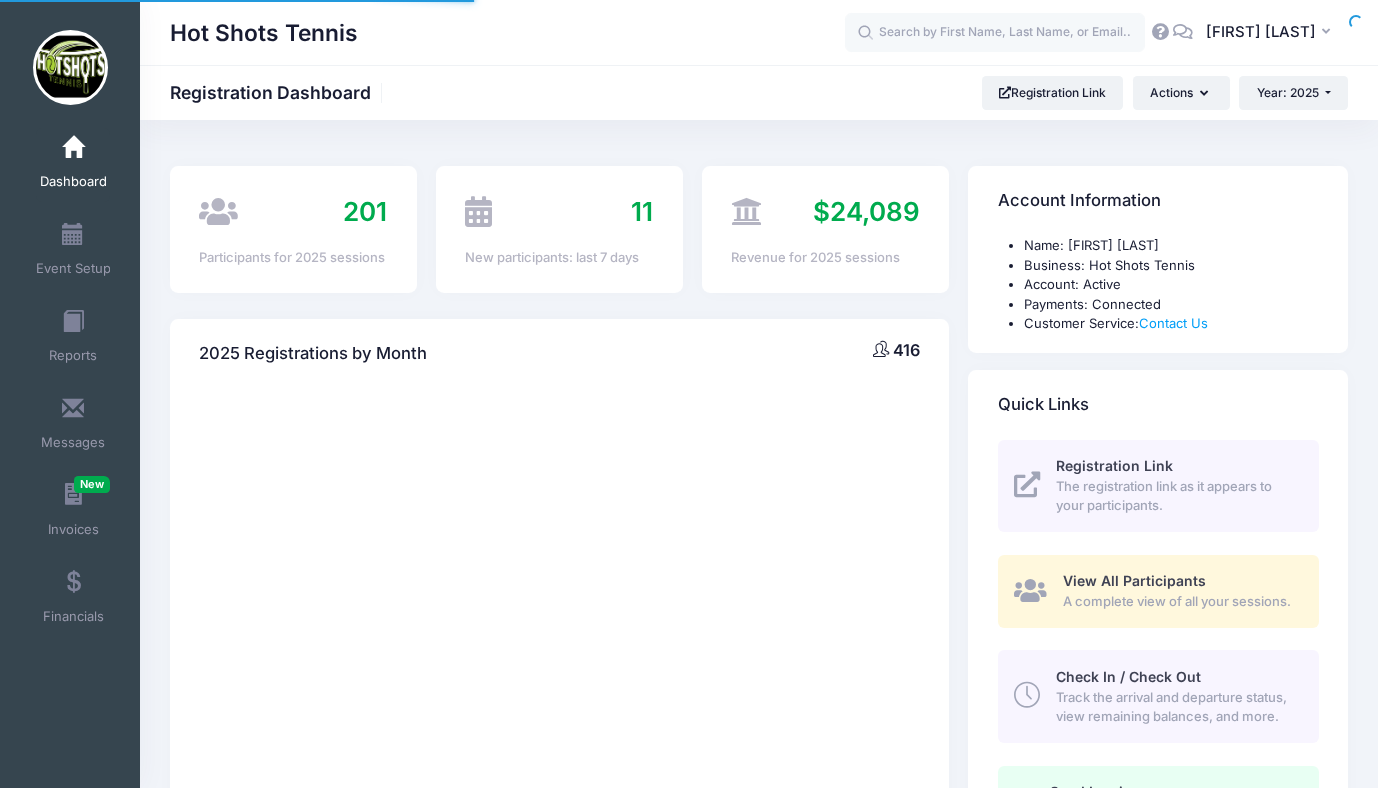 scroll, scrollTop: 0, scrollLeft: 0, axis: both 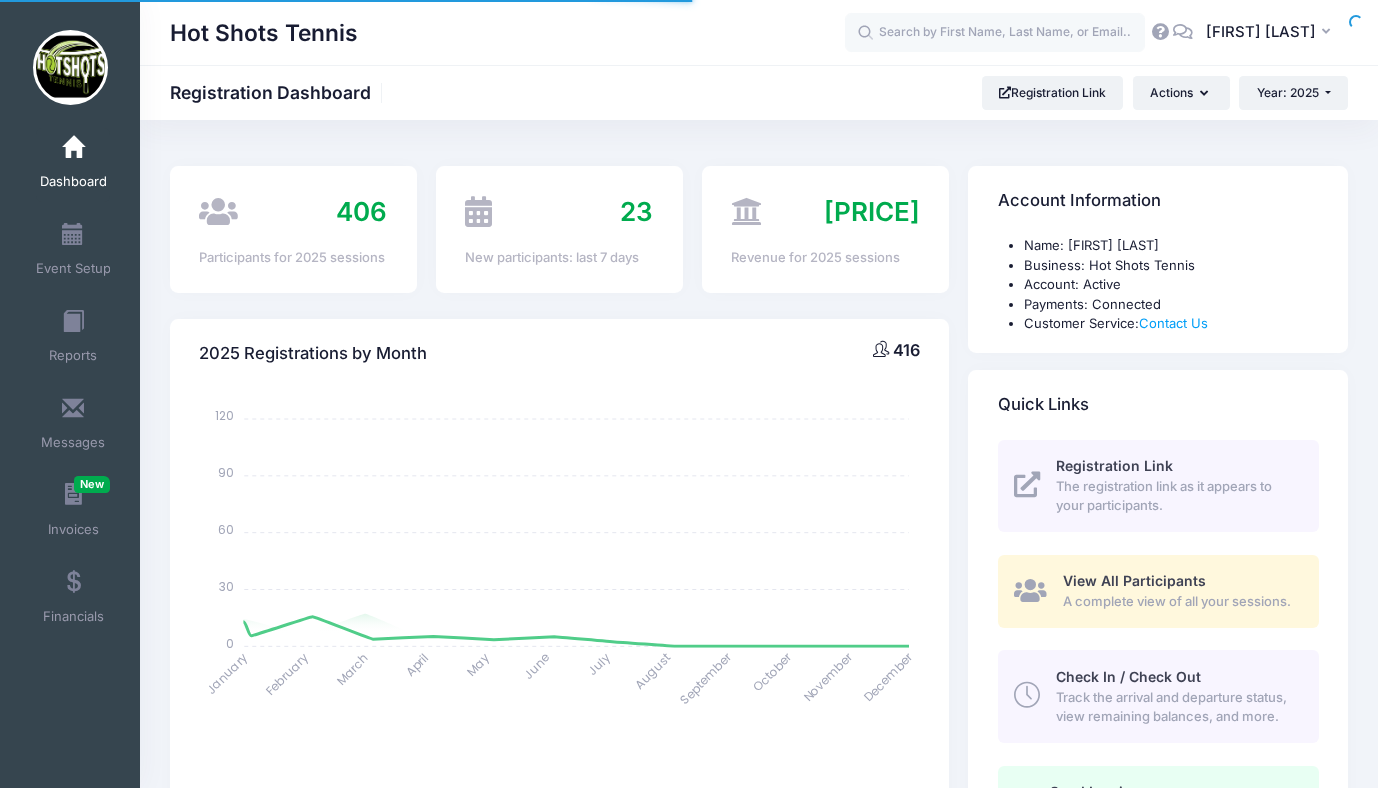 select 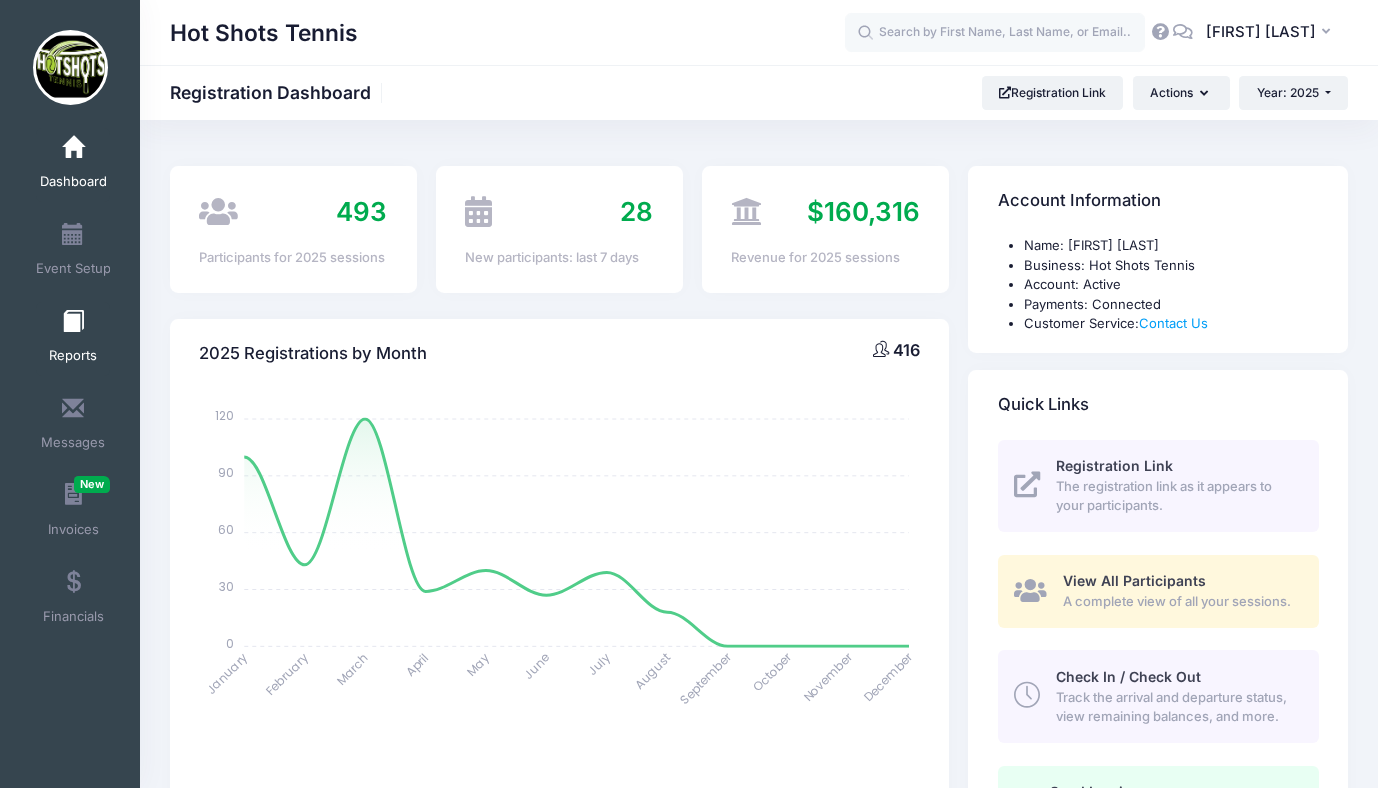 click at bounding box center (73, 322) 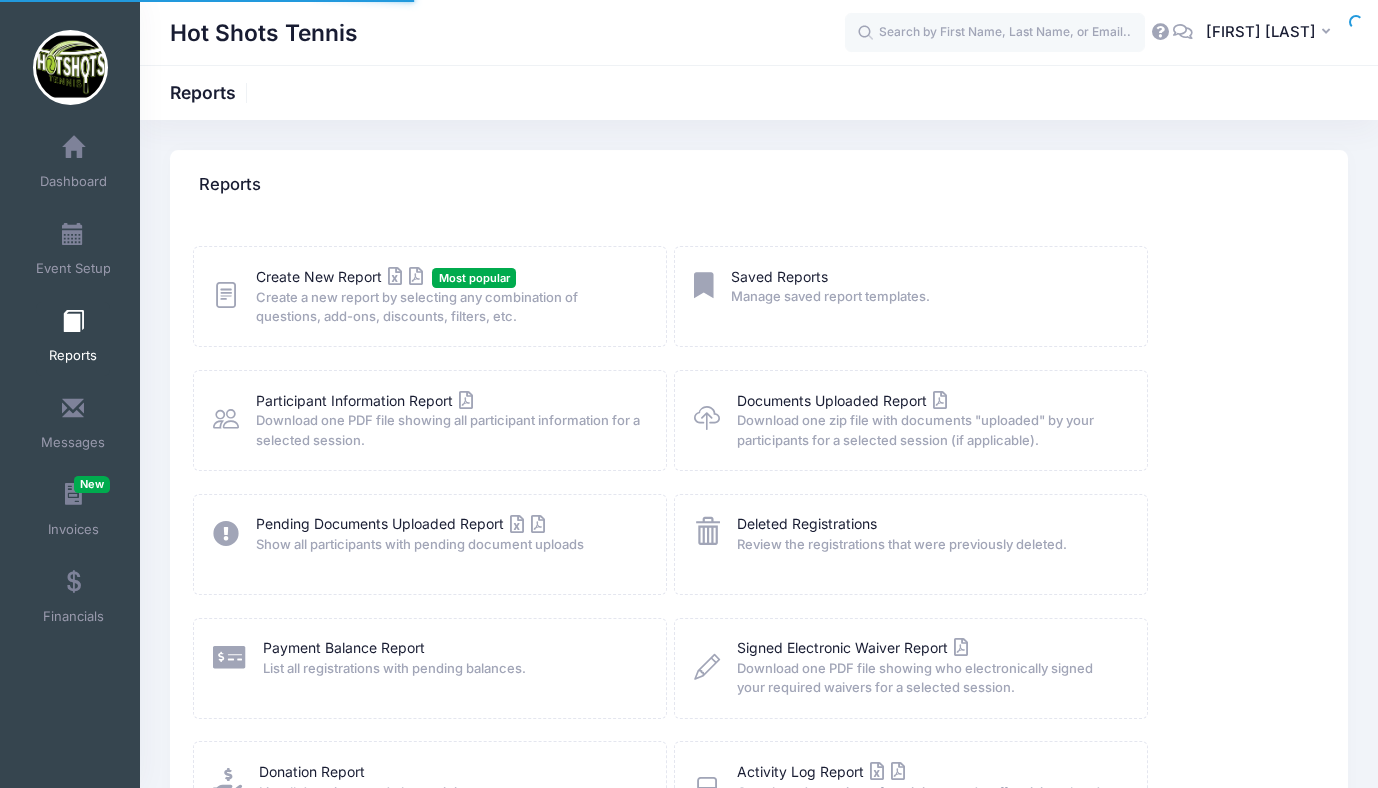 scroll, scrollTop: 0, scrollLeft: 0, axis: both 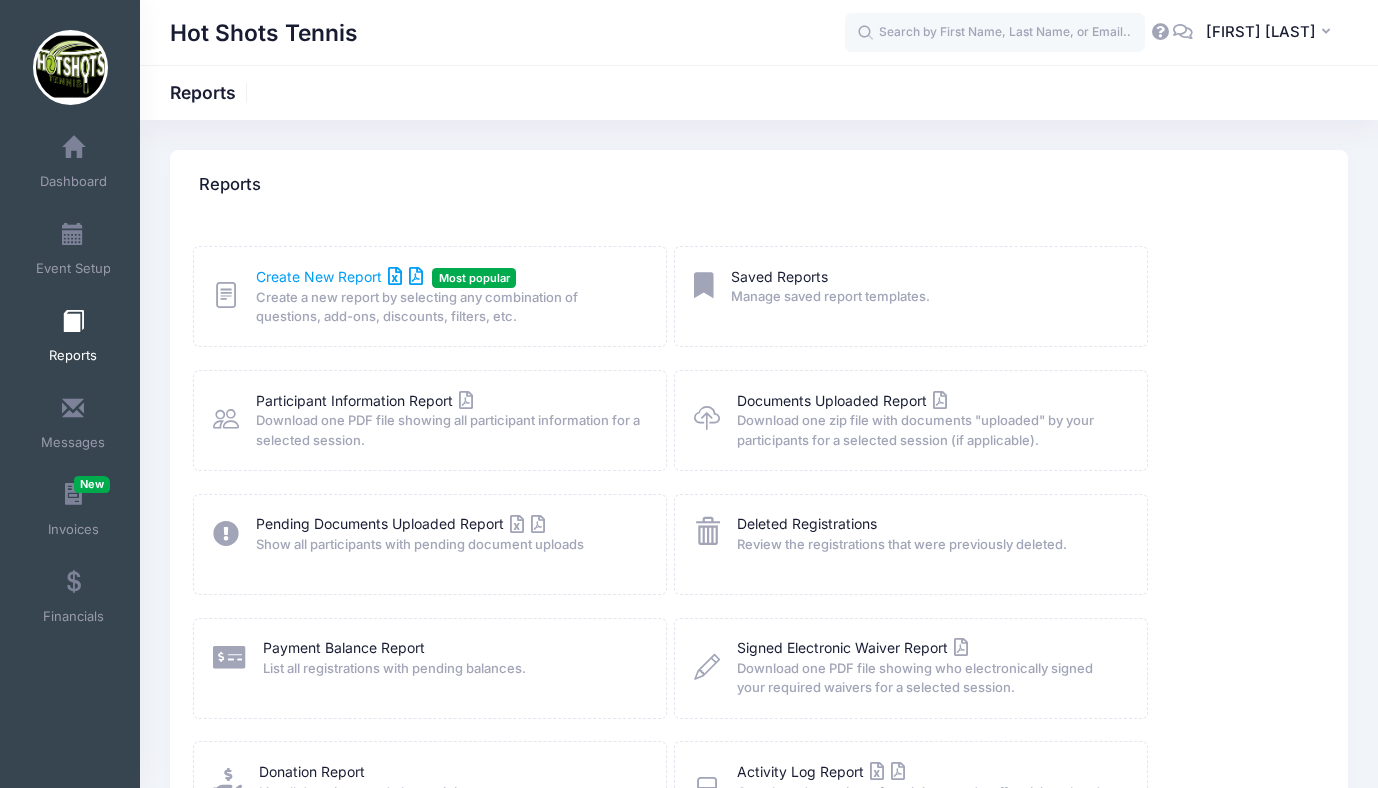click on "Create New Report" at bounding box center (339, 276) 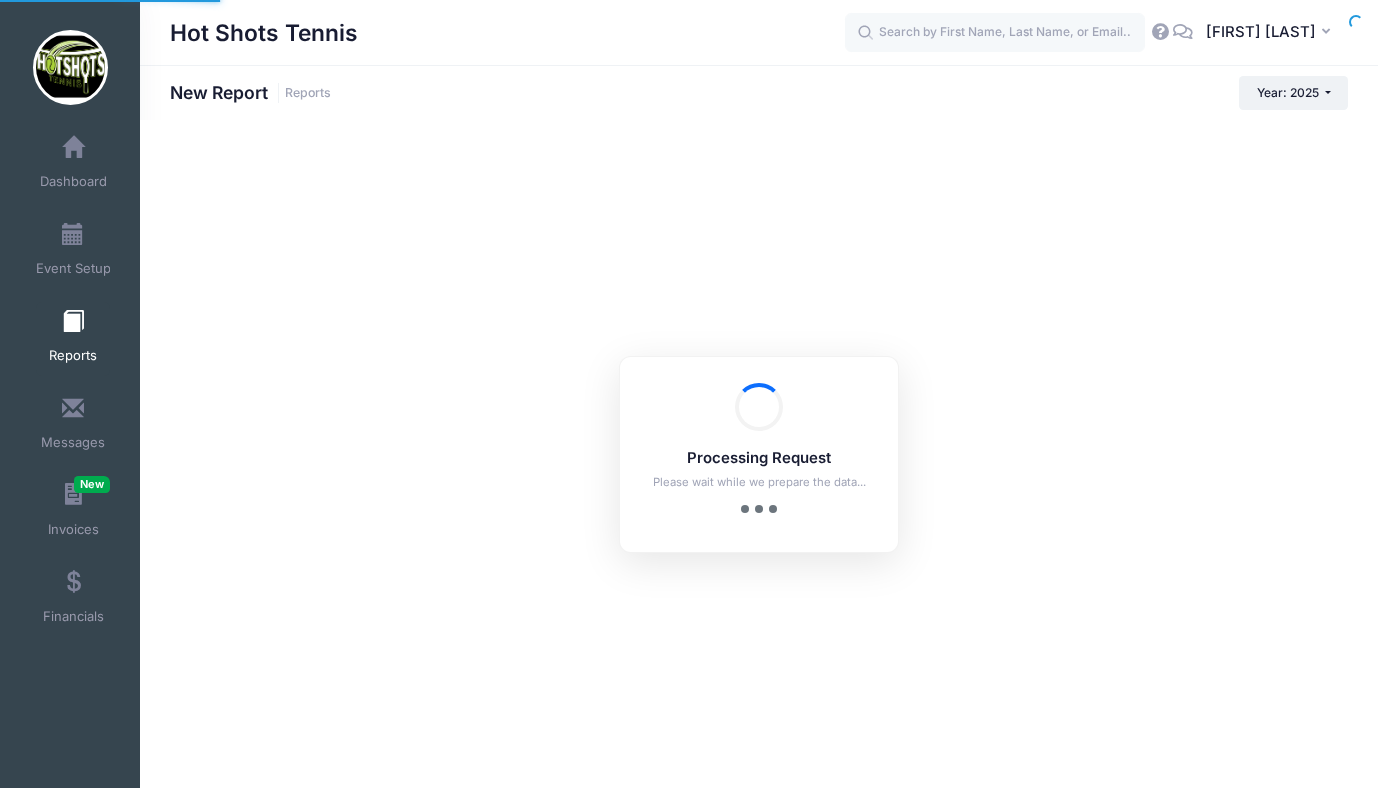 scroll, scrollTop: 0, scrollLeft: 0, axis: both 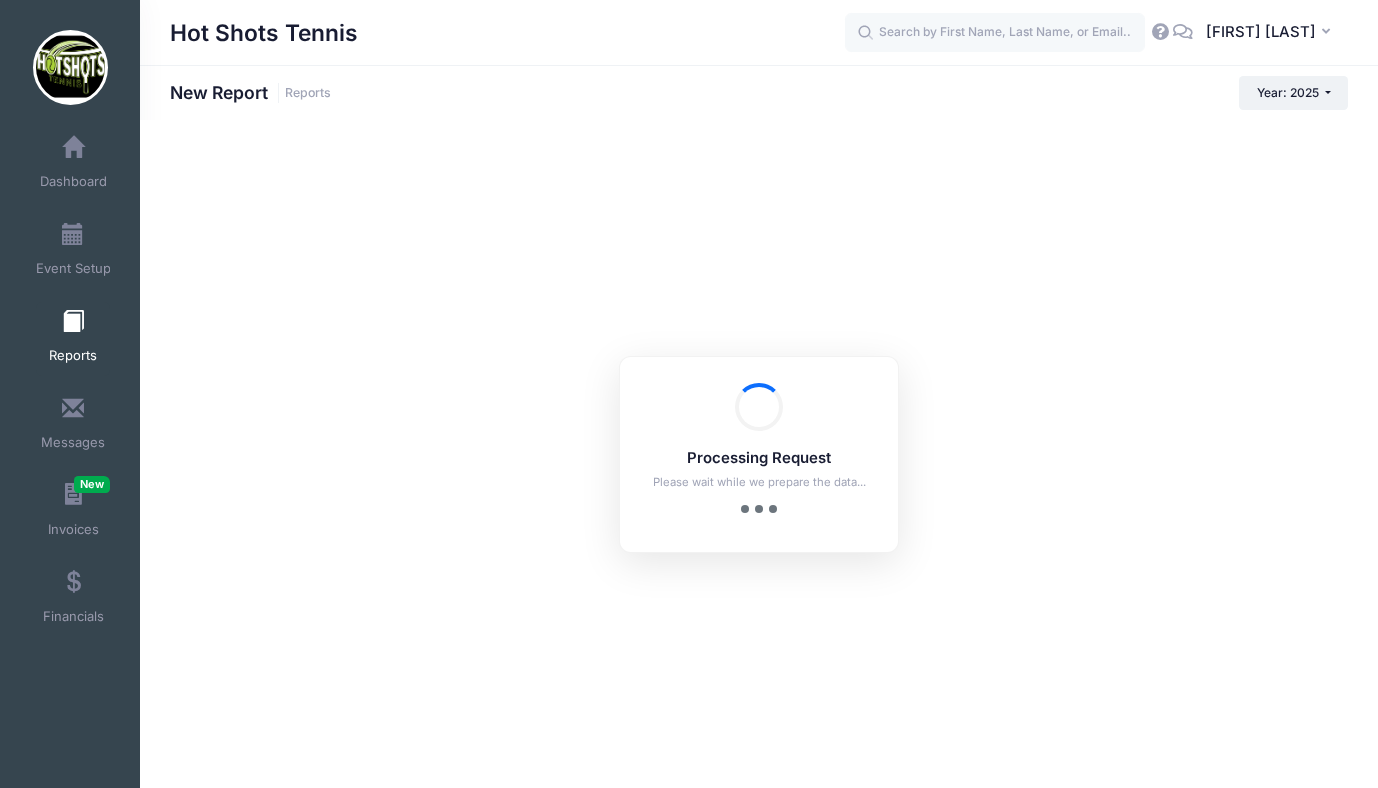 checkbox on "true" 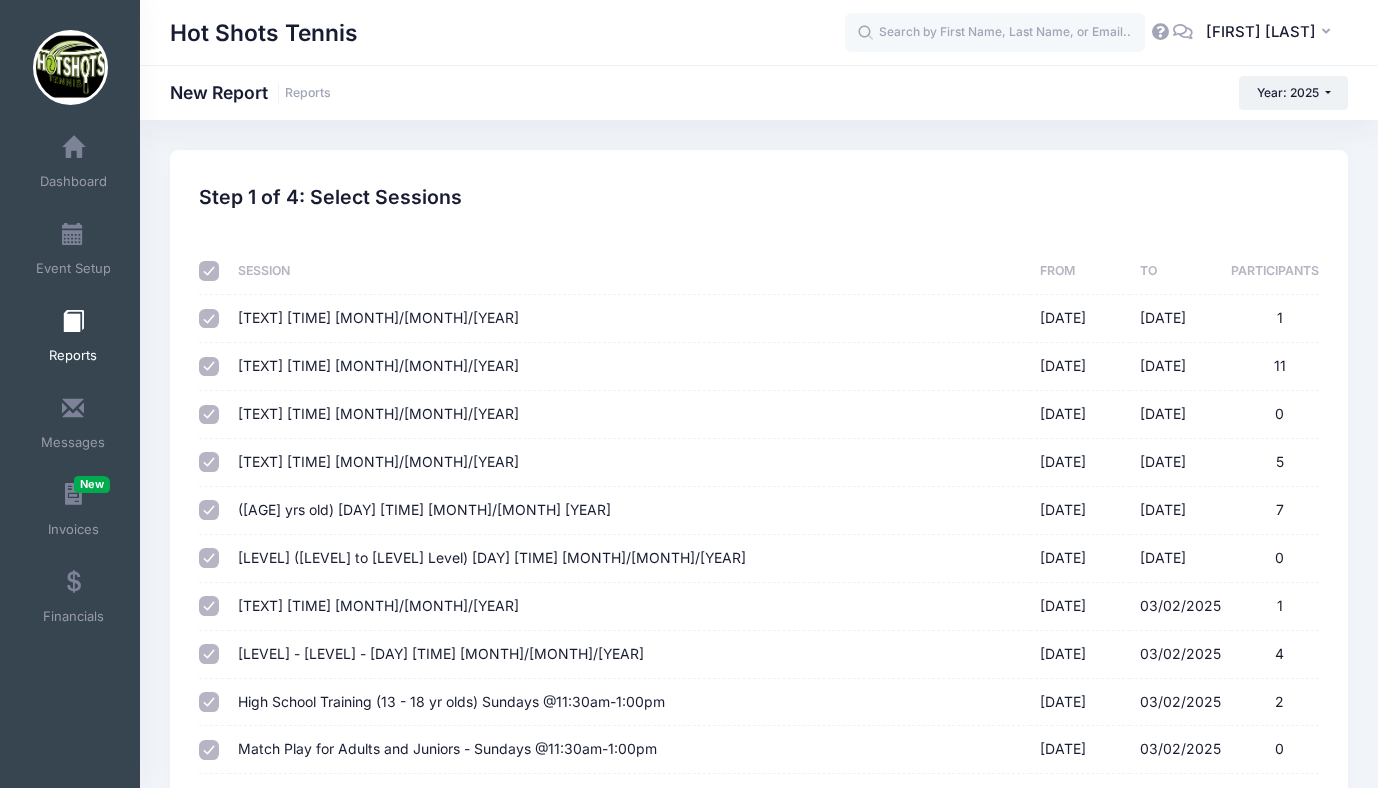 click at bounding box center [209, 271] 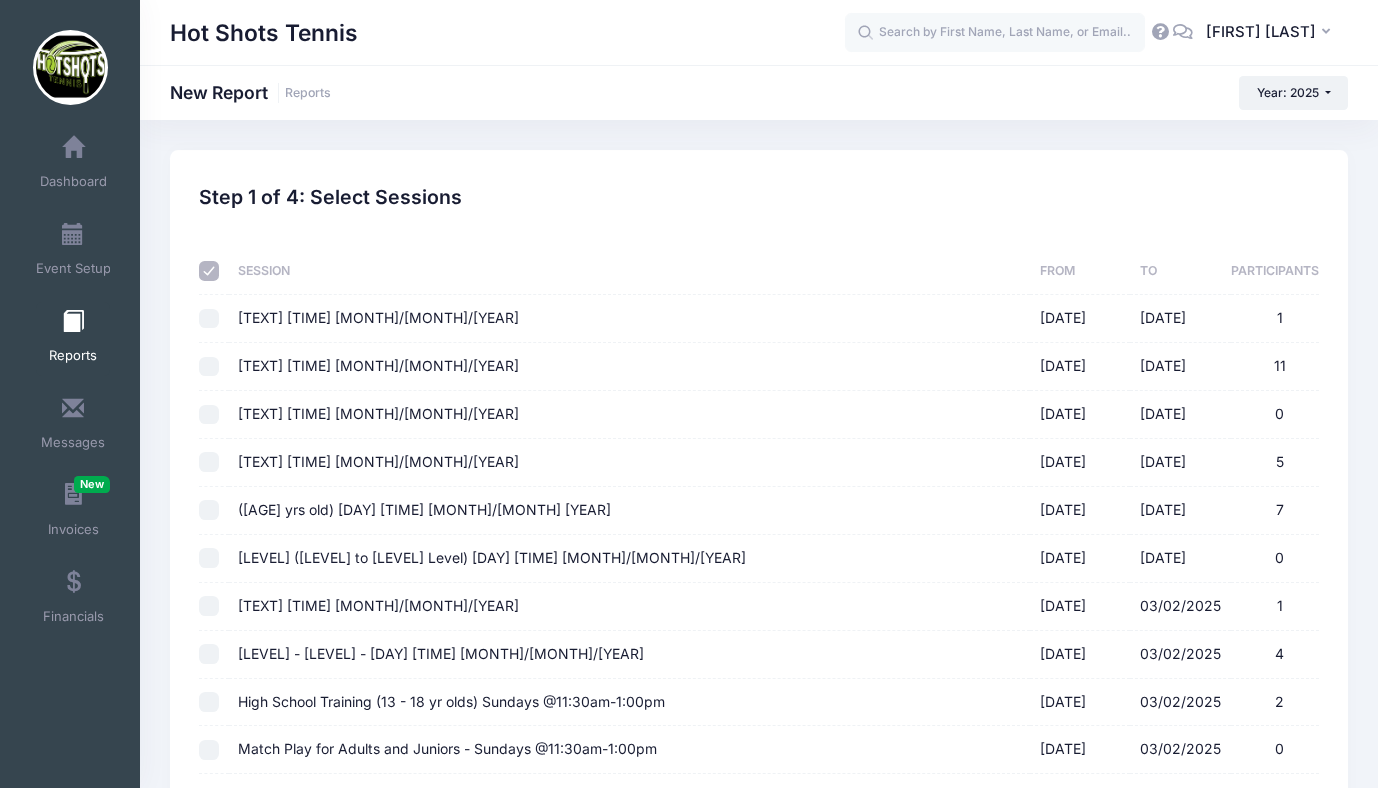 checkbox on "false" 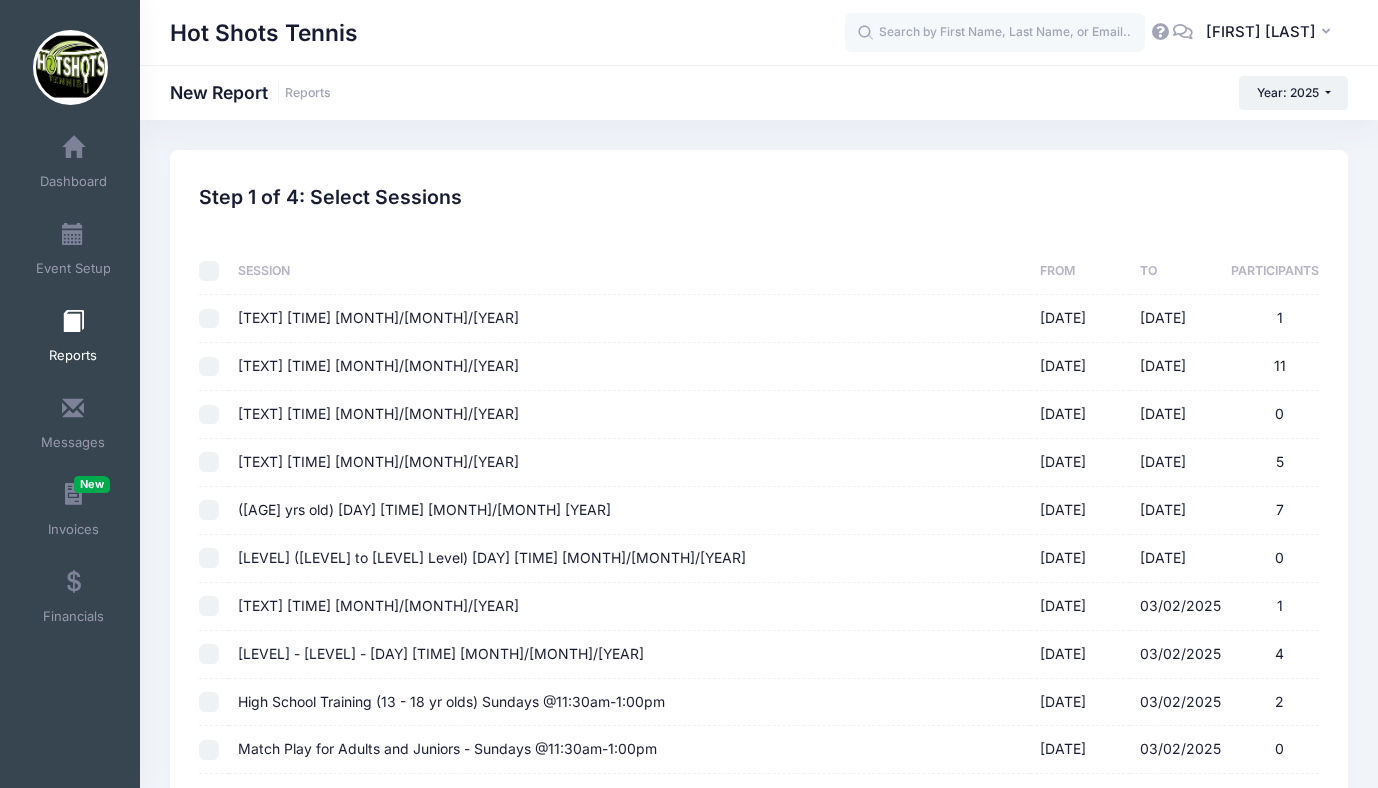 checkbox on "false" 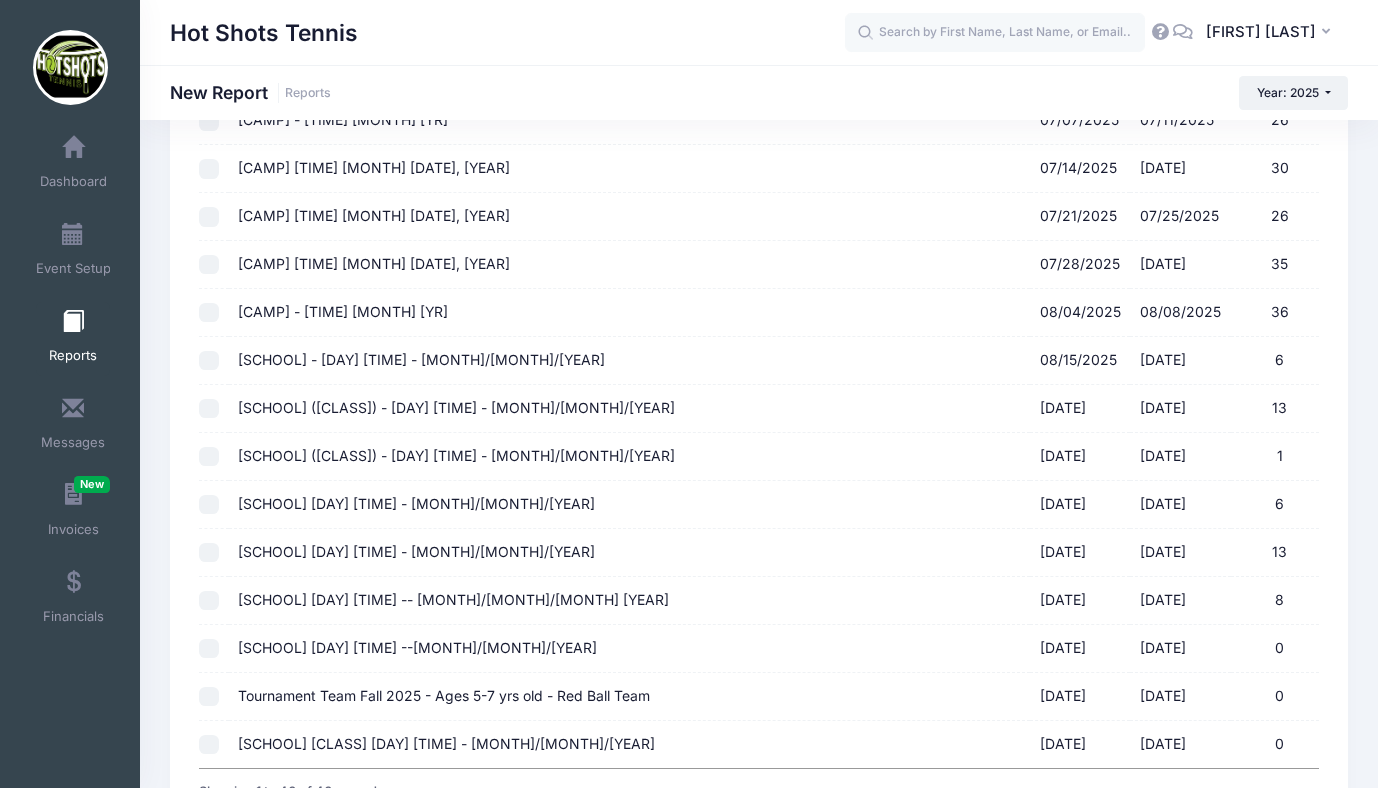 scroll, scrollTop: 1694, scrollLeft: 0, axis: vertical 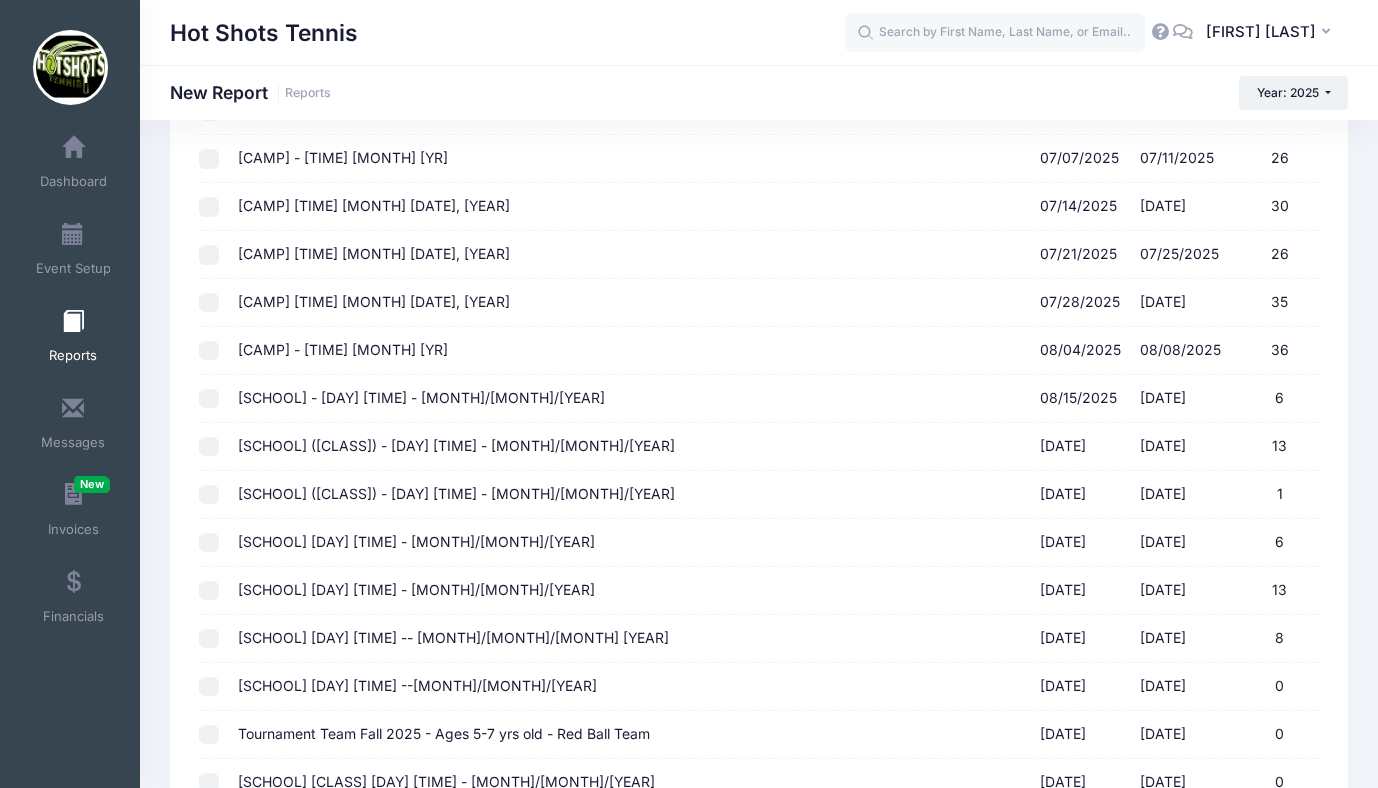 click on "Westchester Tennis Camp - Full Day 9:00 - 3:00pm  Aug 4-8, 2025 08/04/2025 - 08/08/2025  36" at bounding box center (629, 351) 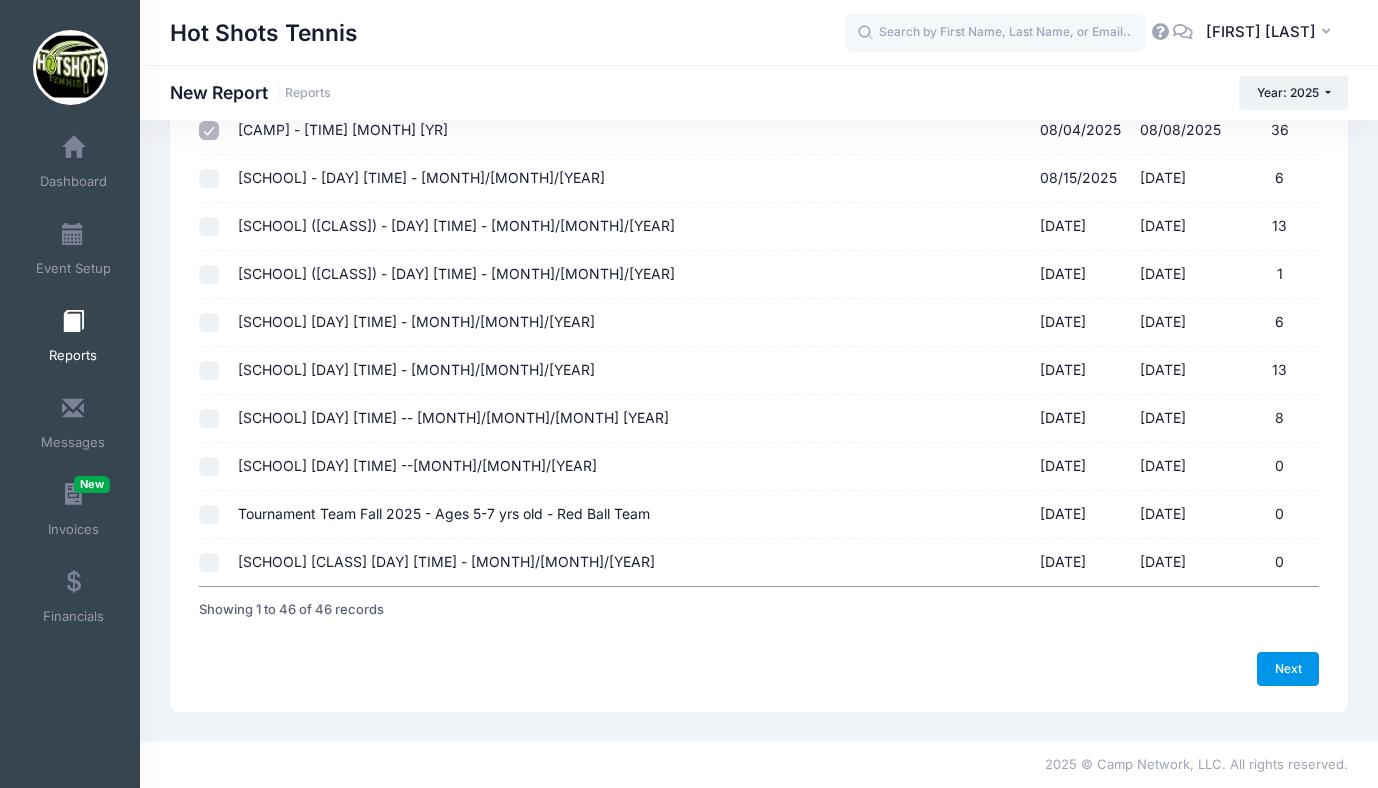 click on "Next" at bounding box center [1288, 669] 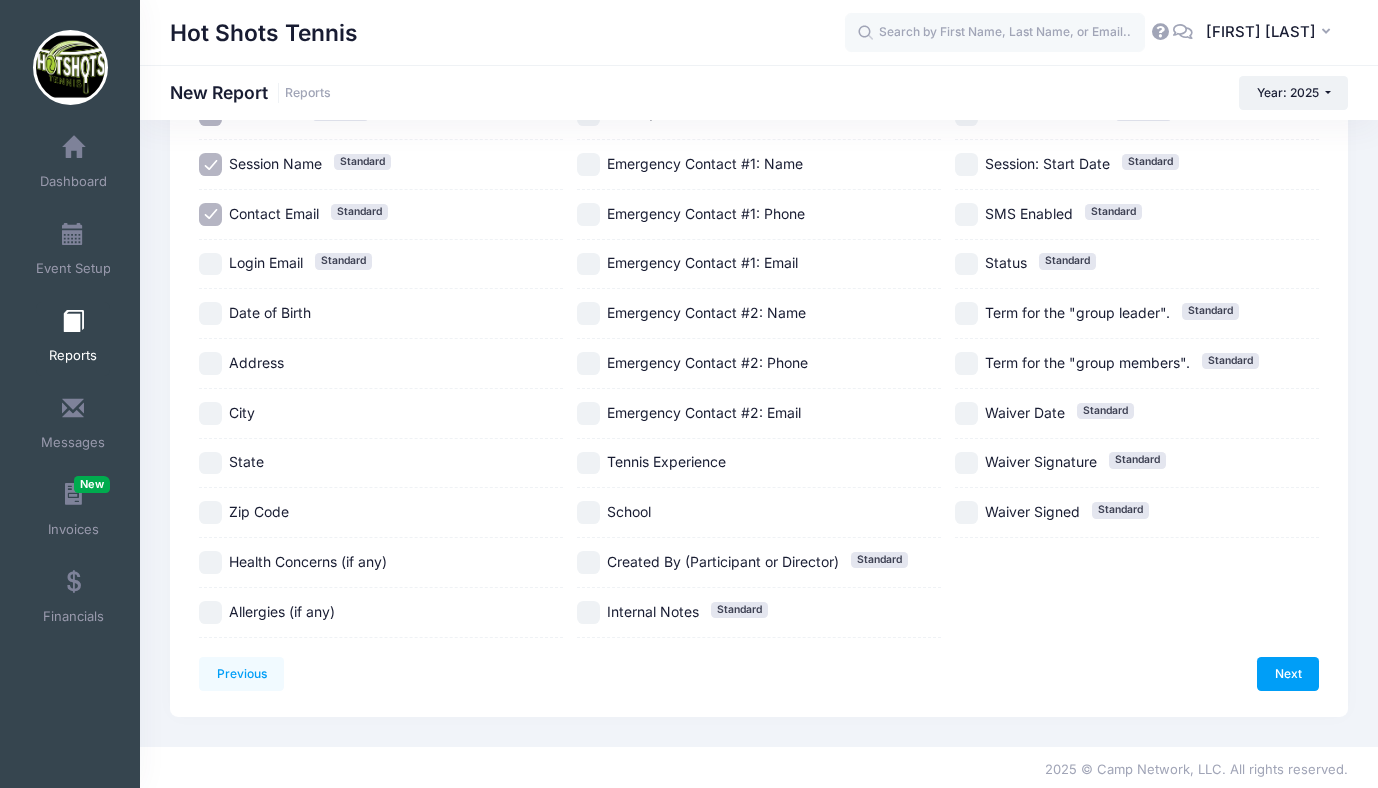 scroll, scrollTop: 0, scrollLeft: 0, axis: both 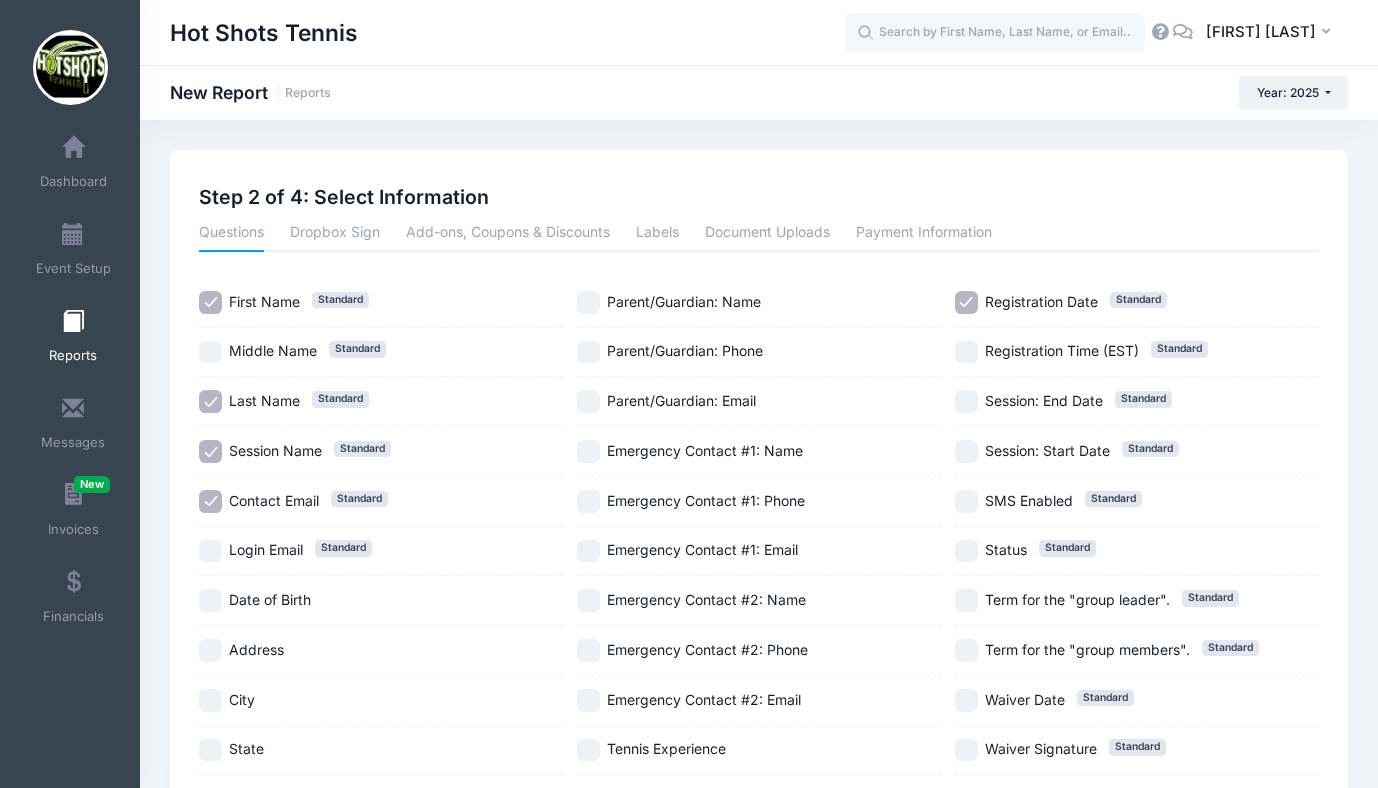 click on "Registration Date Standard" at bounding box center (966, 302) 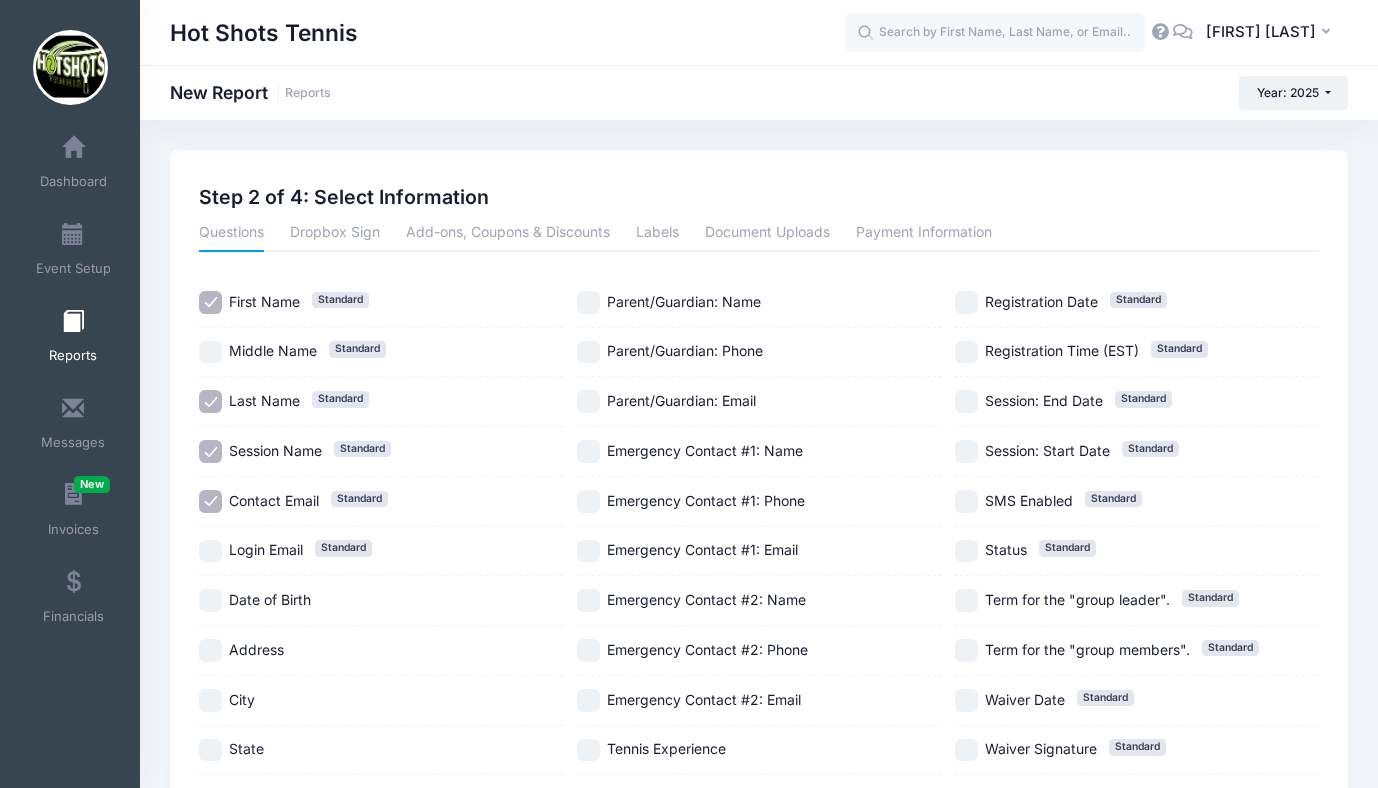 click on "Parent/Guardian: Phone" at bounding box center [588, 352] 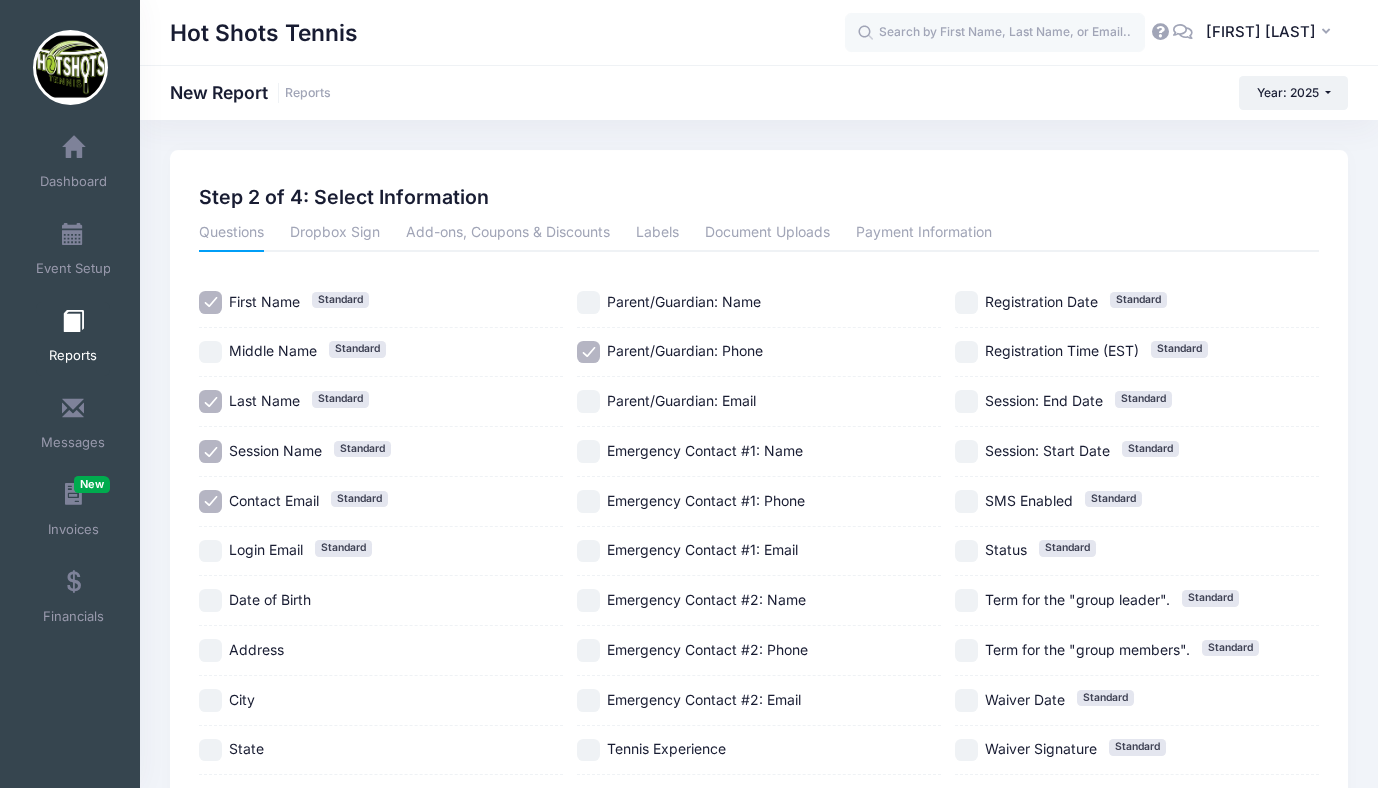 click on "Session Name Standard" at bounding box center (210, 451) 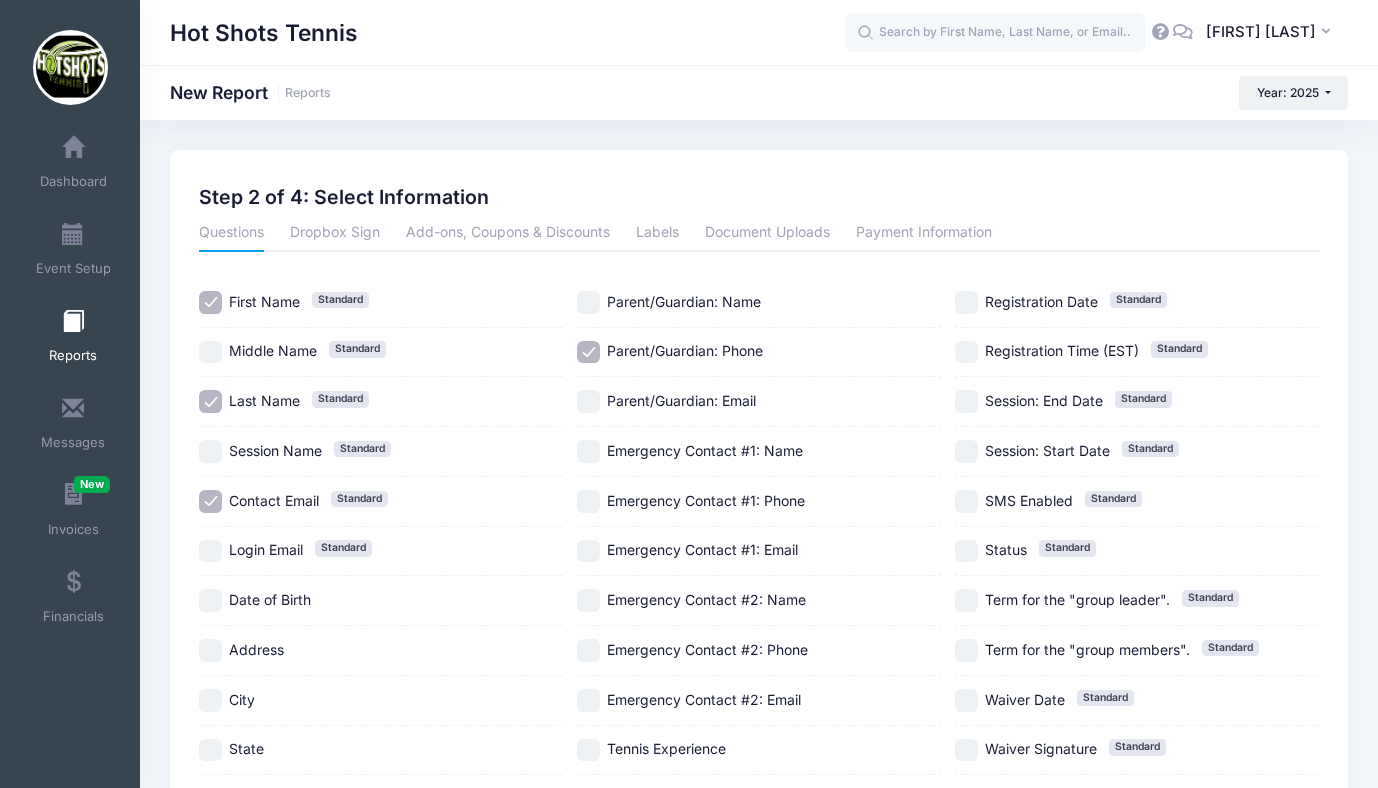 click on "Date of Birth" at bounding box center [210, 600] 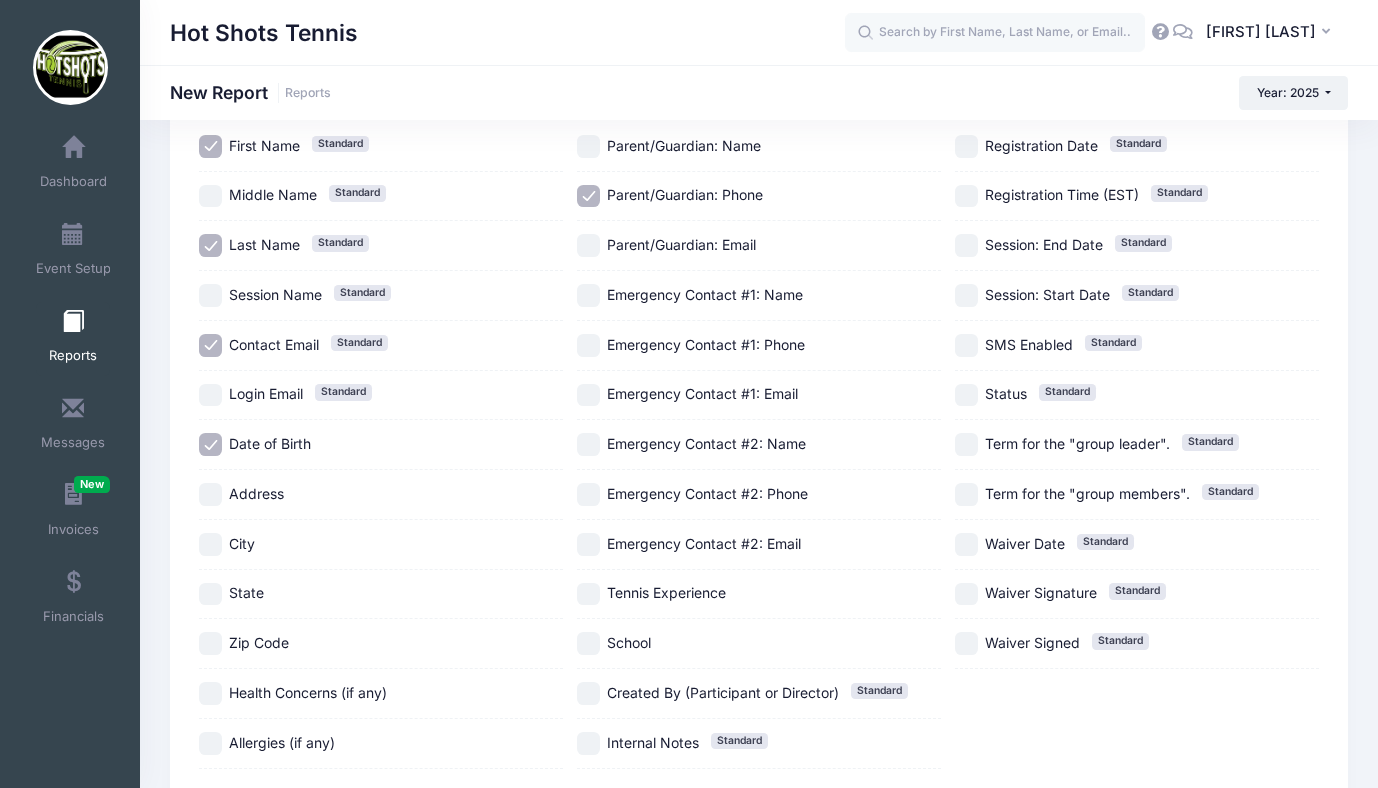 scroll, scrollTop: 181, scrollLeft: 0, axis: vertical 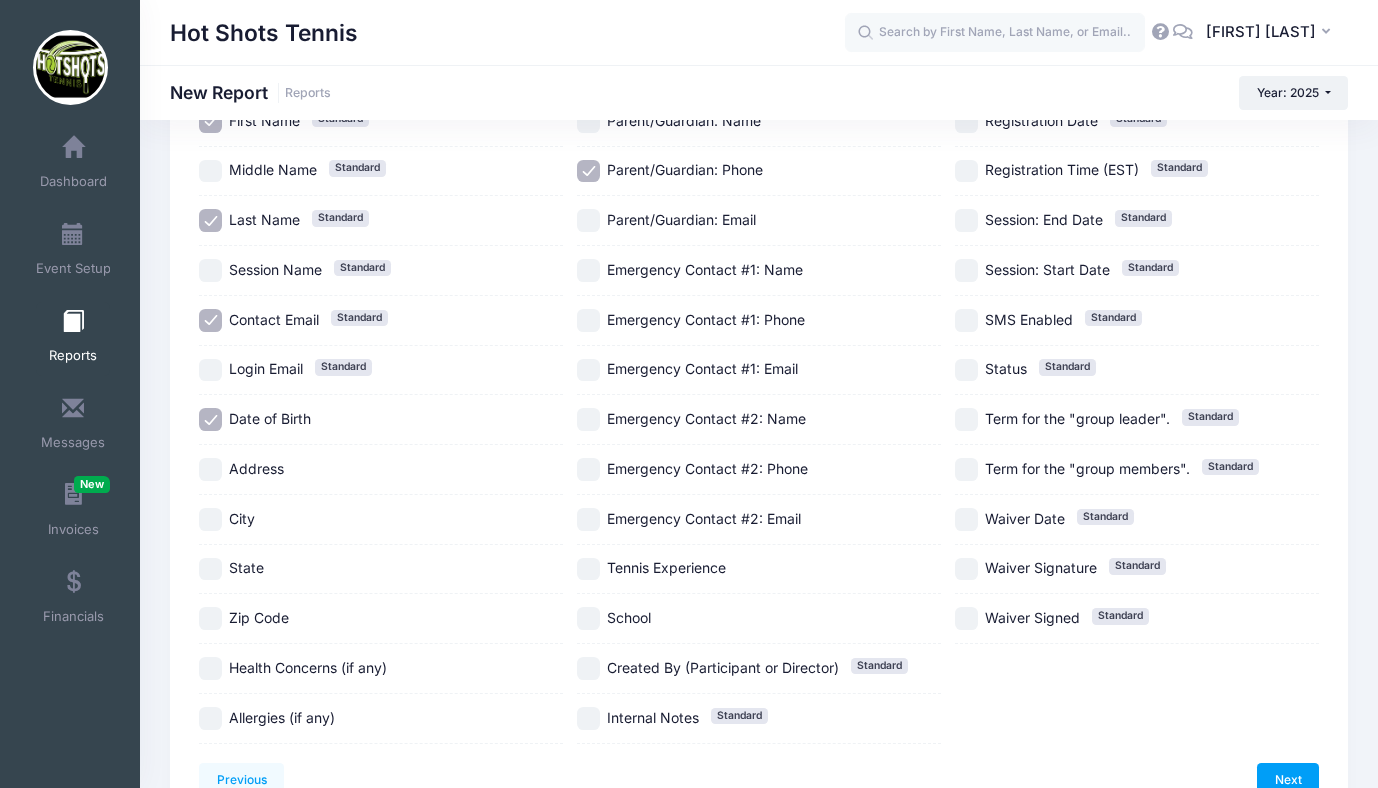 click on "Health Concerns (if any)" at bounding box center [210, 668] 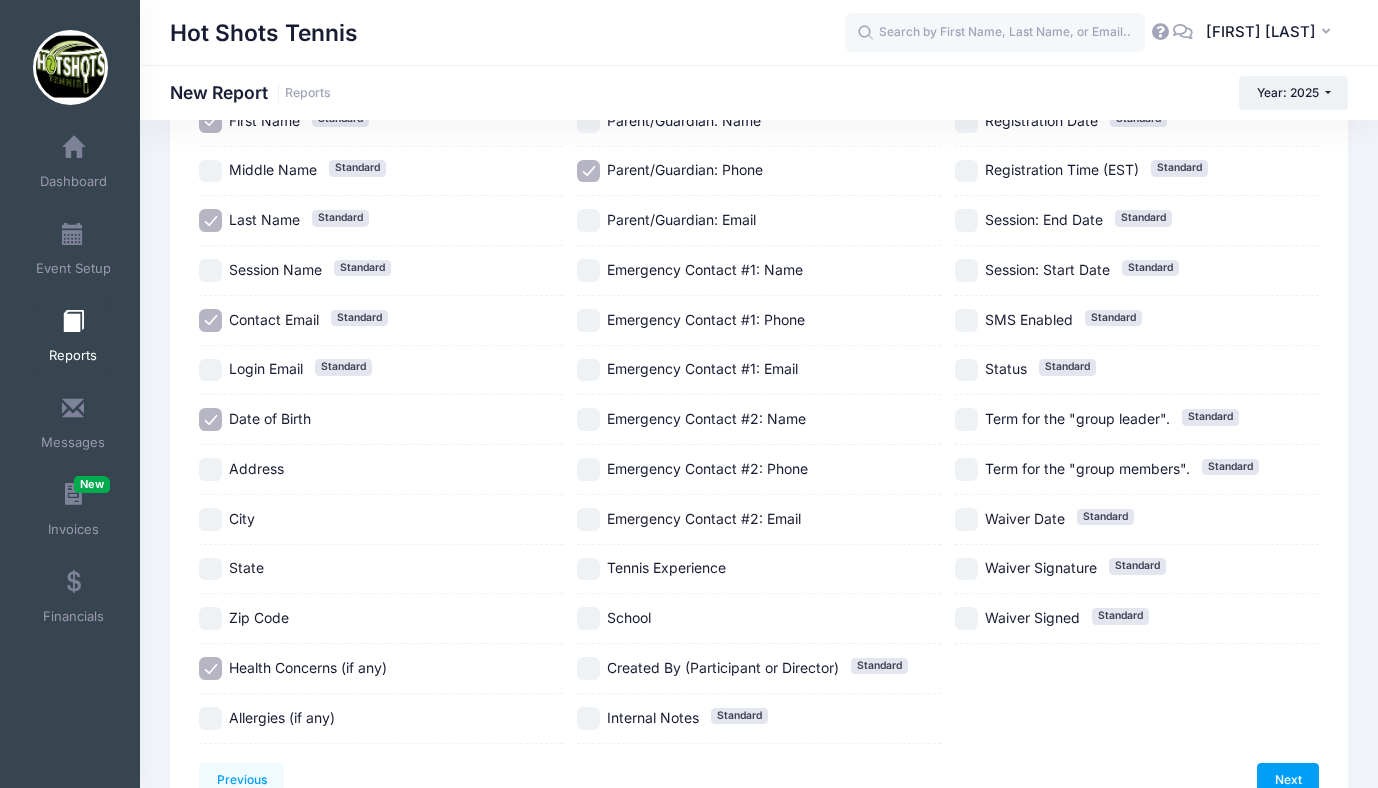 click on "Allergies (if any)" at bounding box center (210, 718) 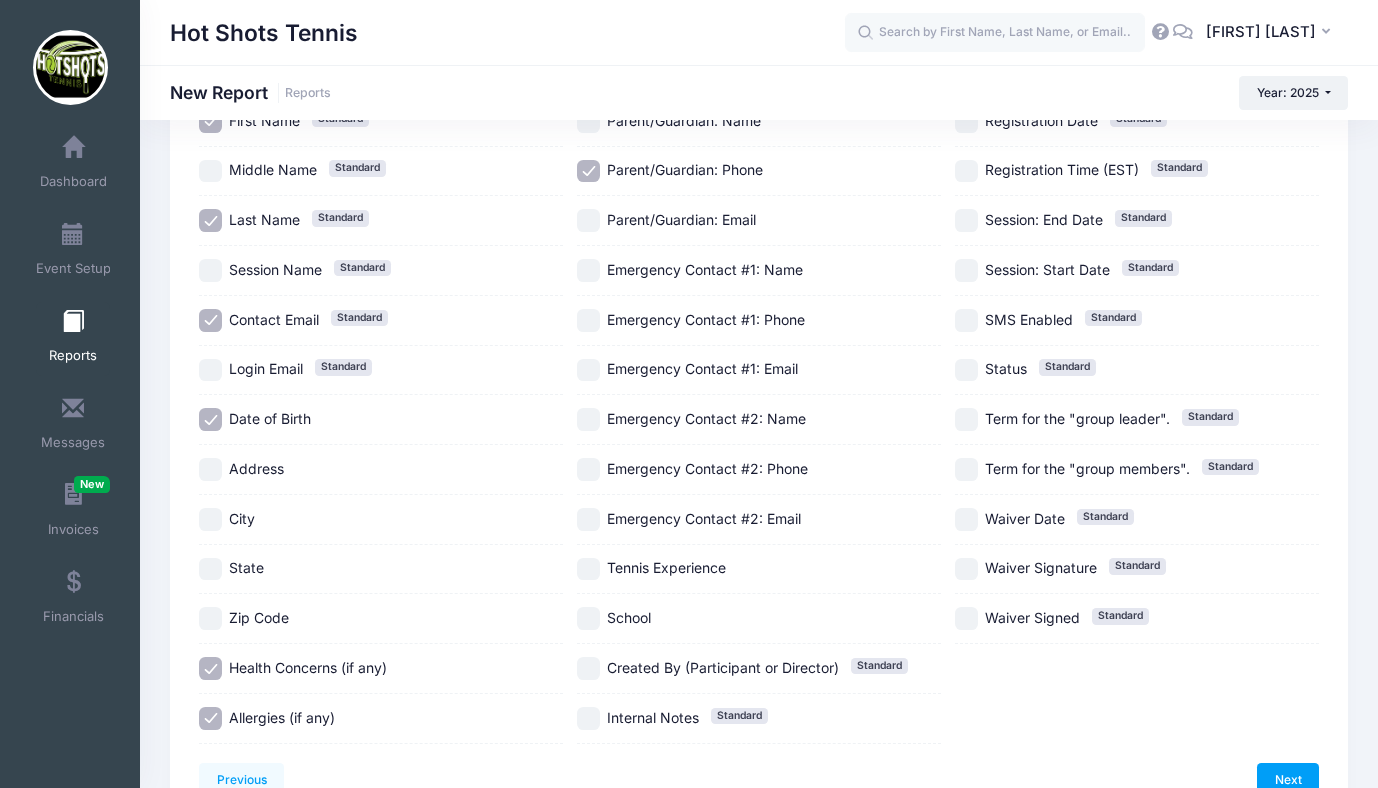 click on "Tennis Experience" at bounding box center (588, 569) 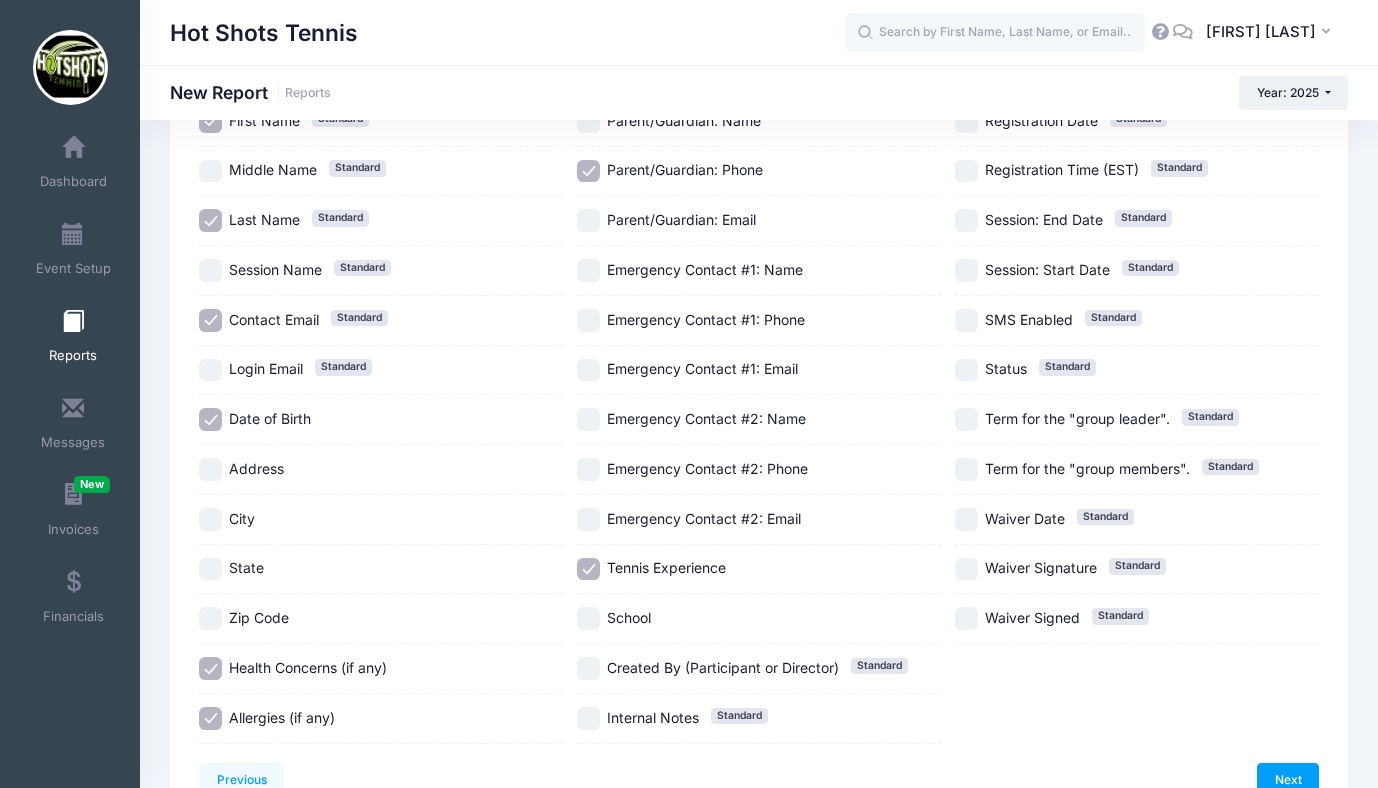 scroll, scrollTop: 292, scrollLeft: 0, axis: vertical 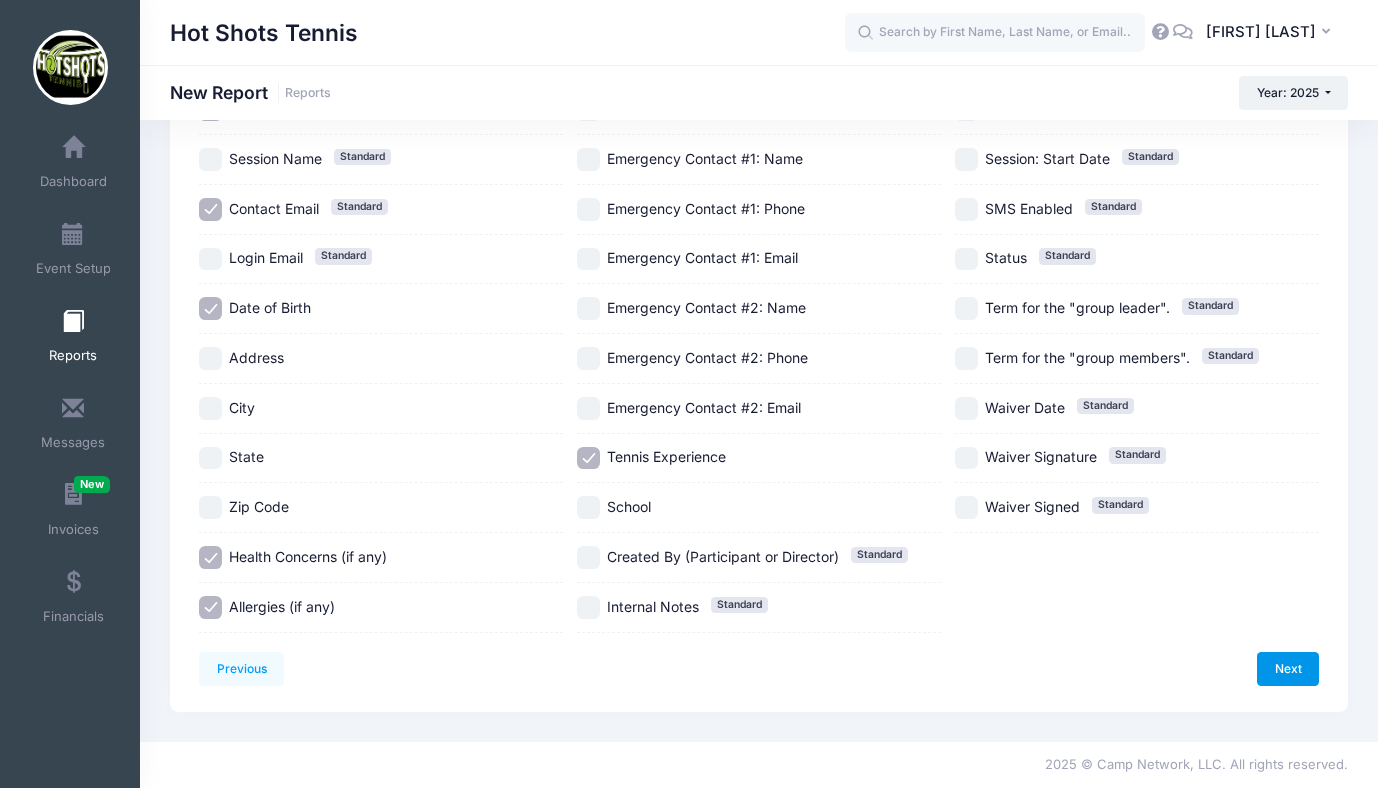 click on "Next" at bounding box center (1288, 669) 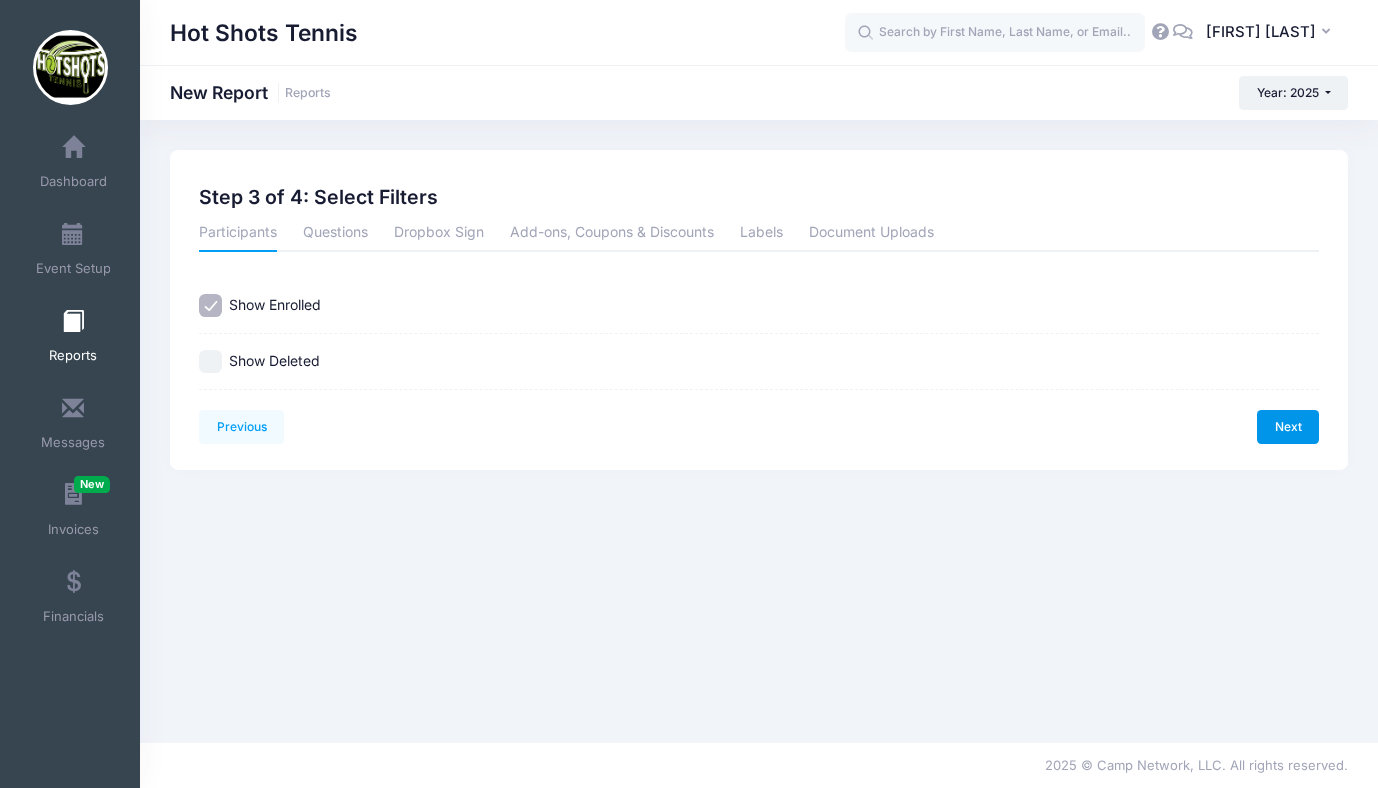 scroll, scrollTop: 0, scrollLeft: 0, axis: both 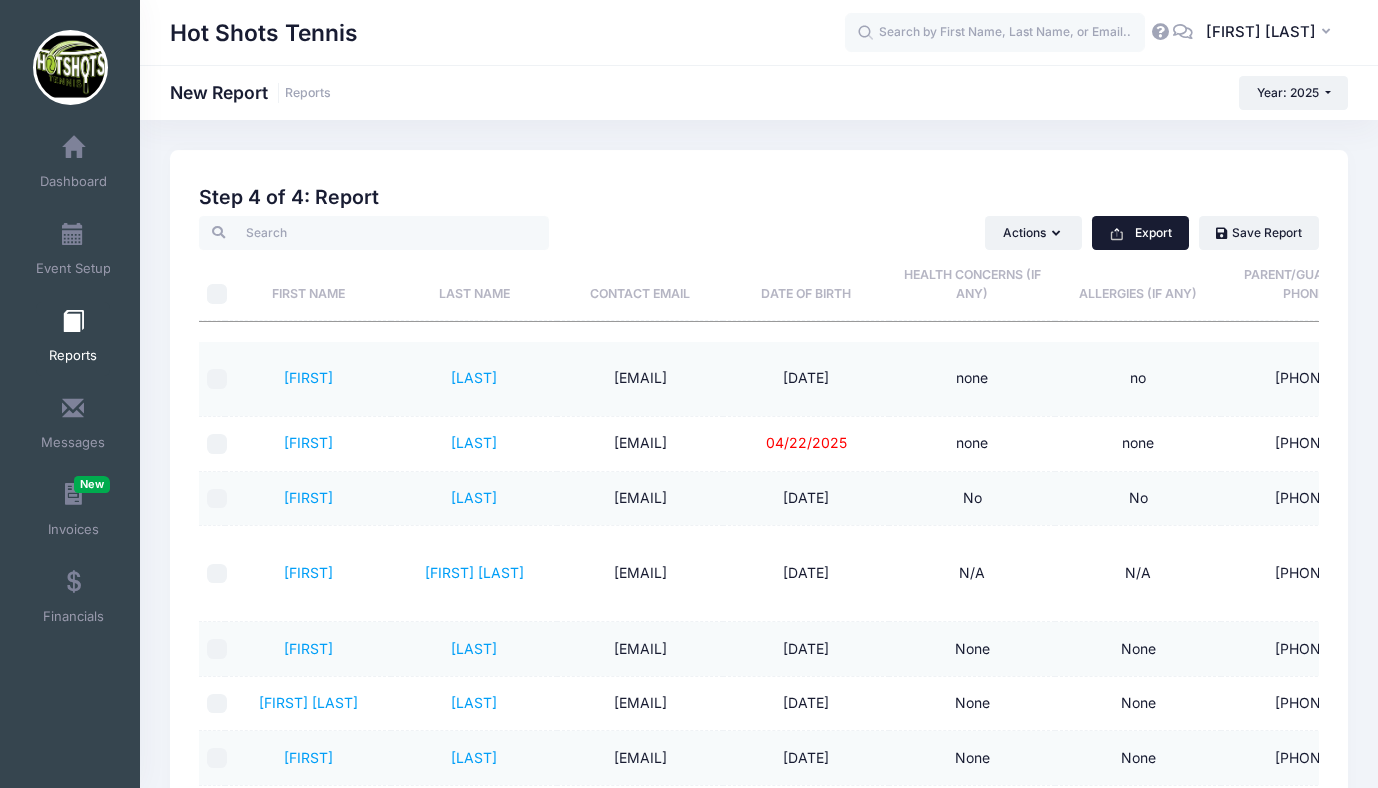 click on "Export" at bounding box center (1140, 233) 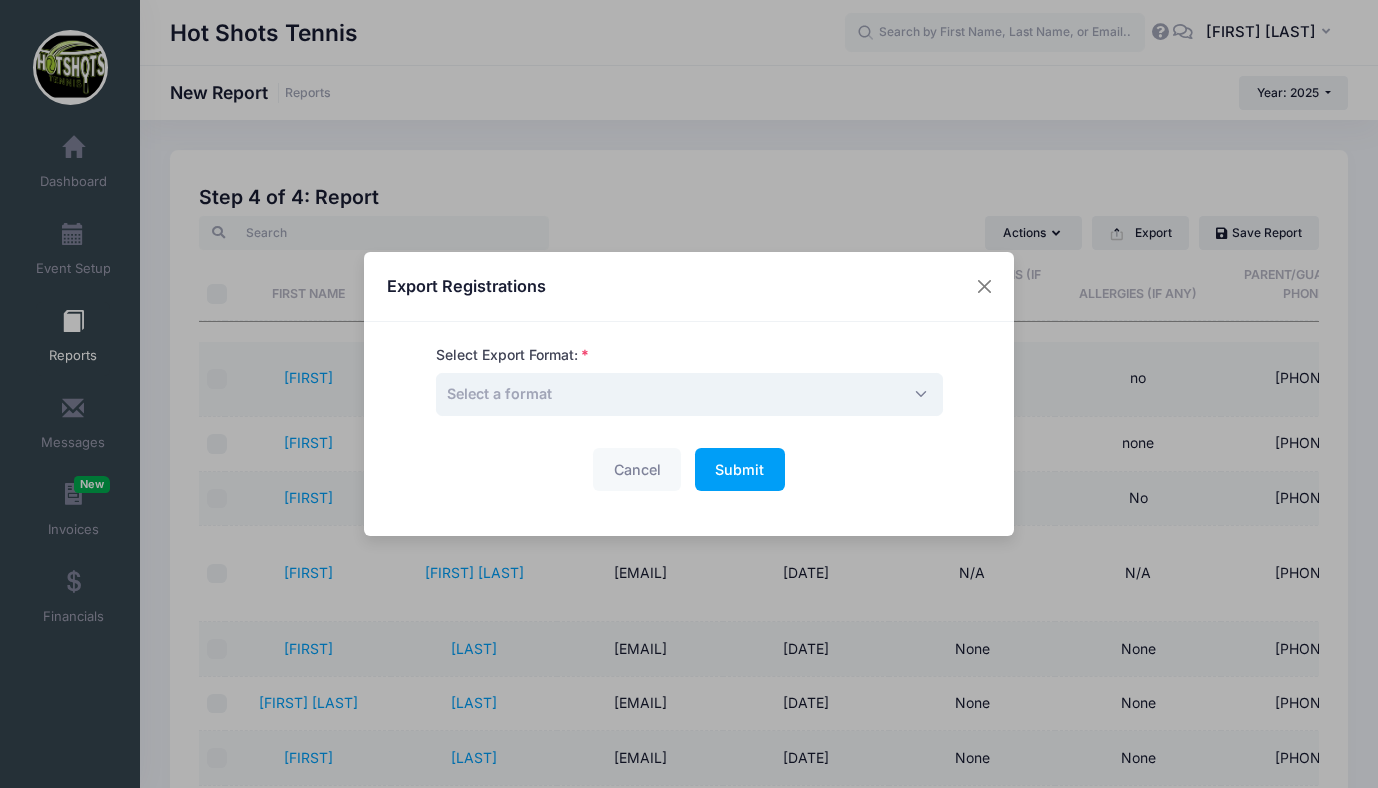 click on "Select a format" at bounding box center (689, 394) 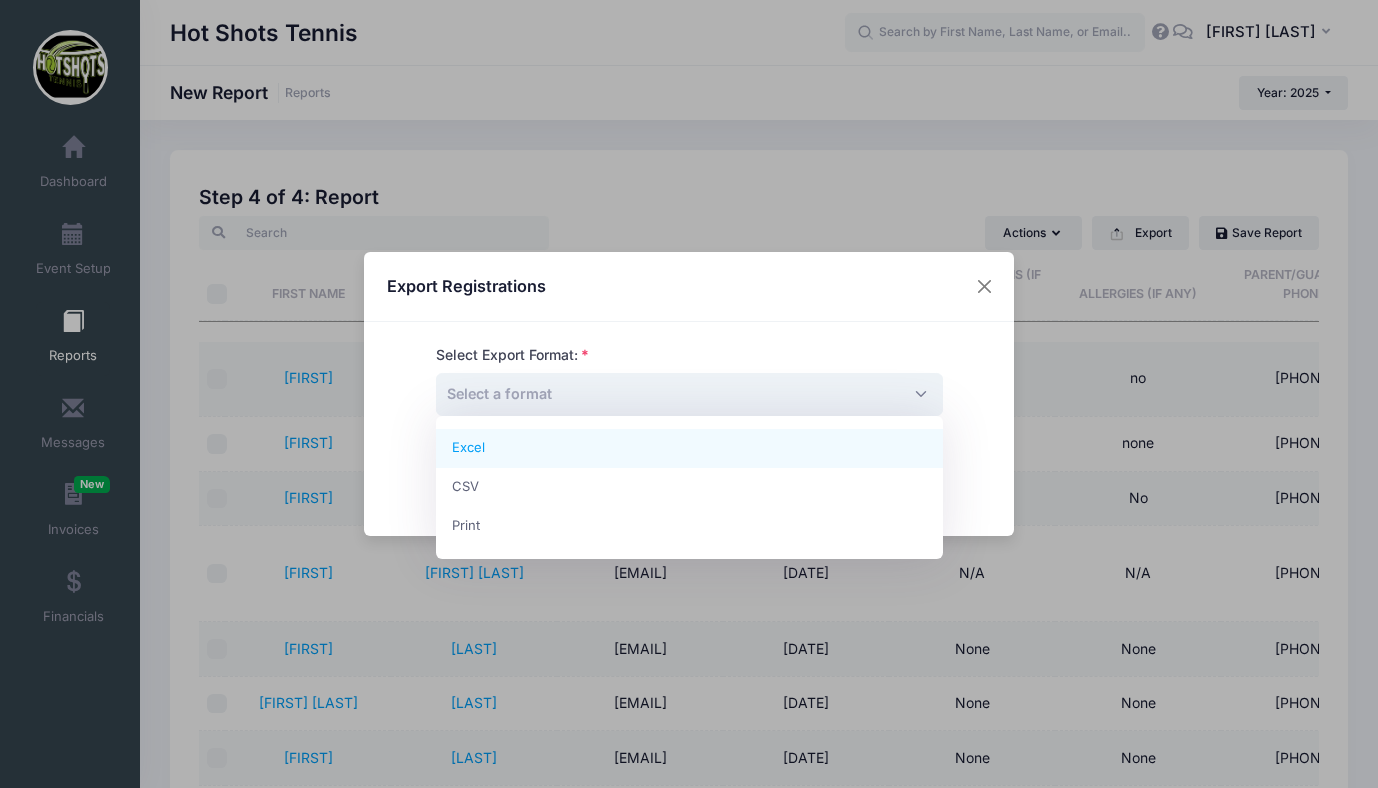 select on "excel" 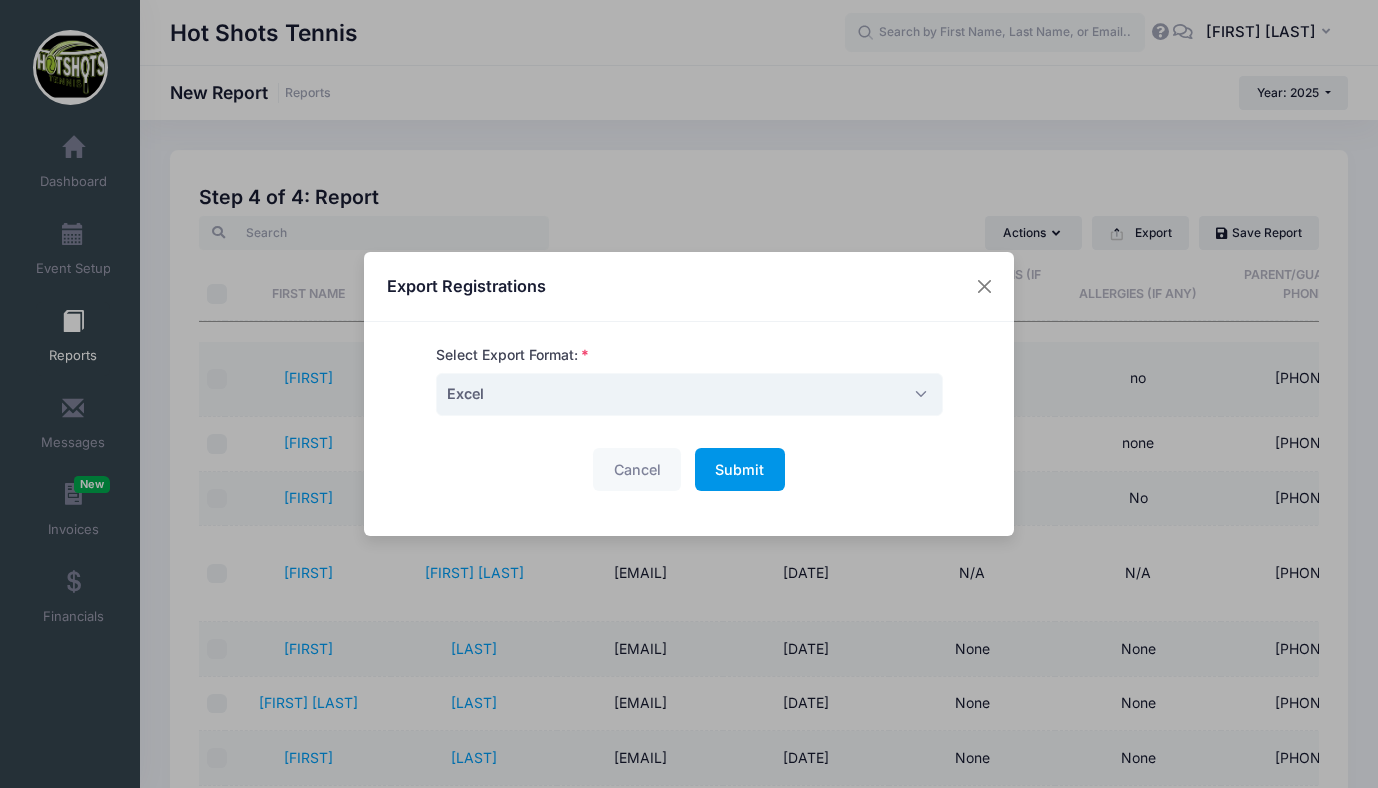 click on "Submit" at bounding box center [739, 469] 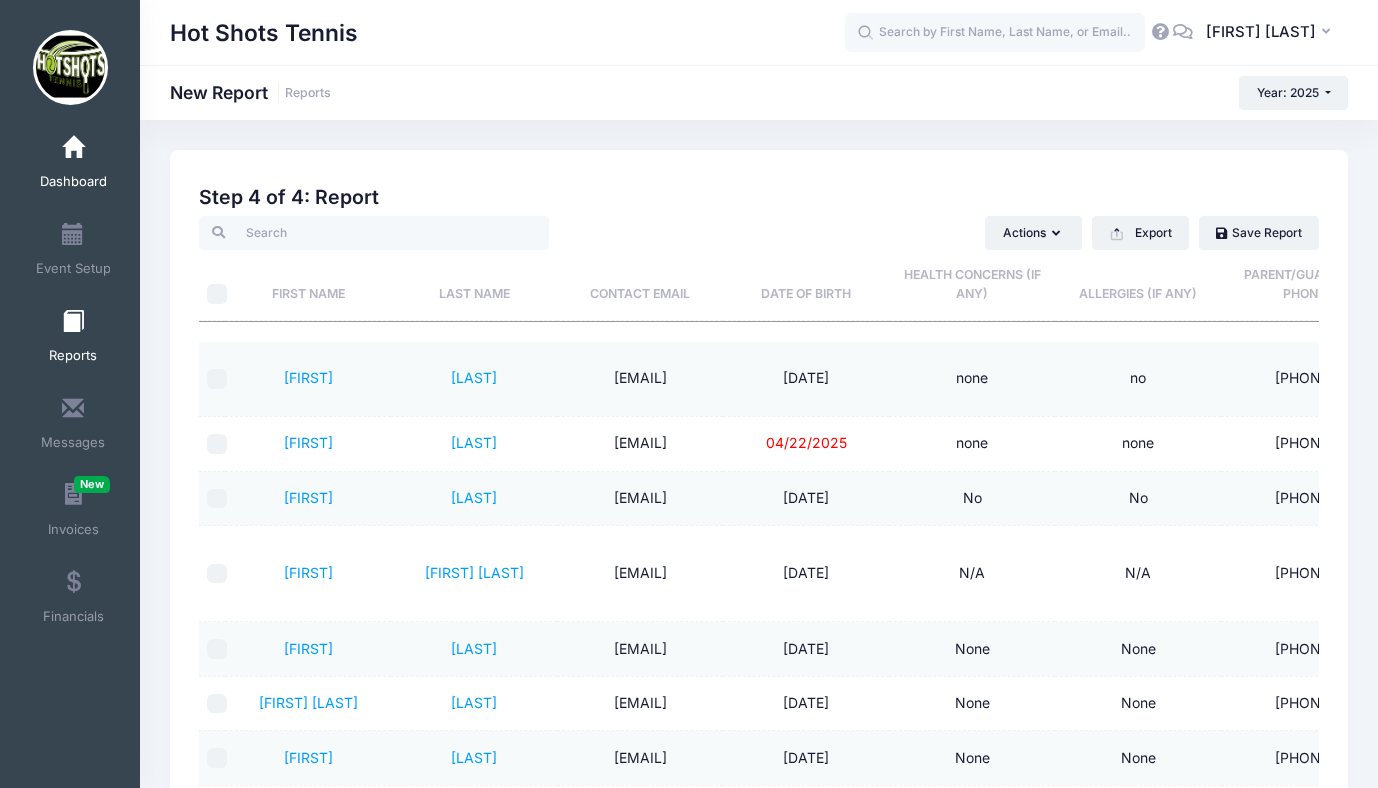click at bounding box center (73, 148) 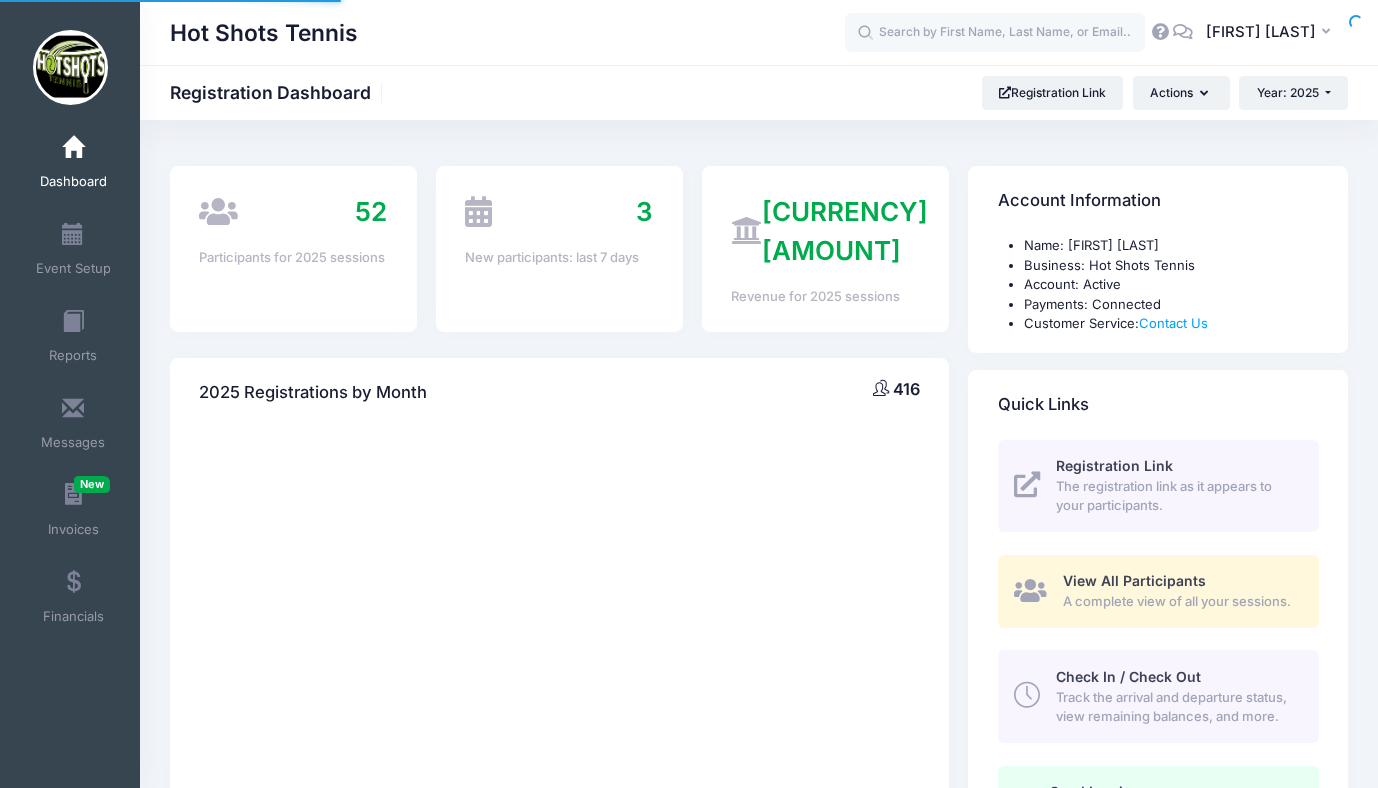 select 